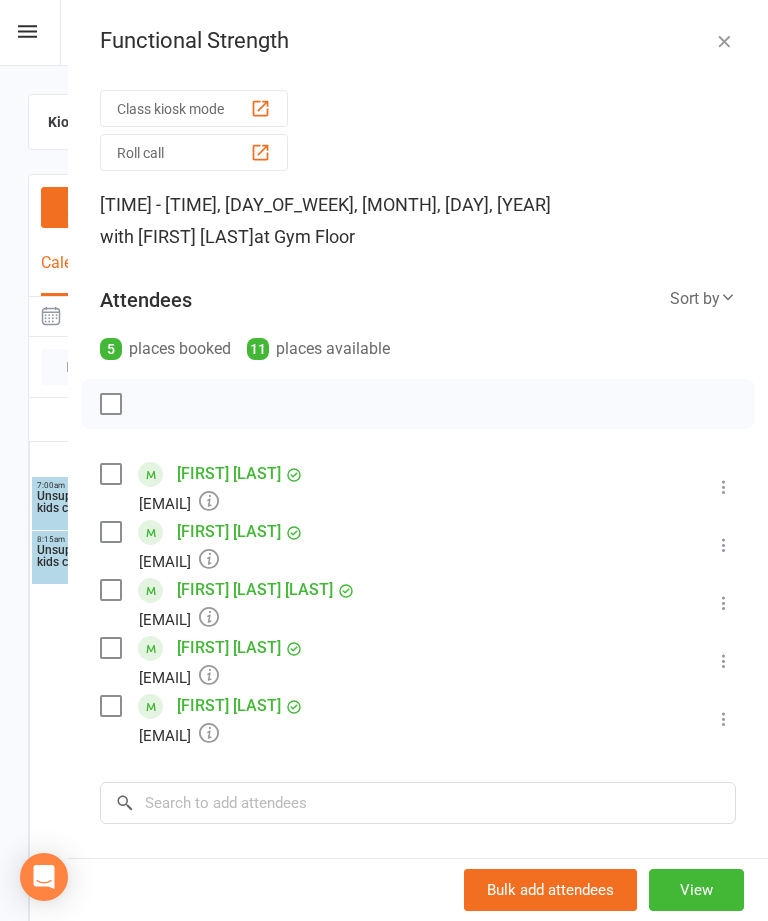 scroll, scrollTop: 921, scrollLeft: 0, axis: vertical 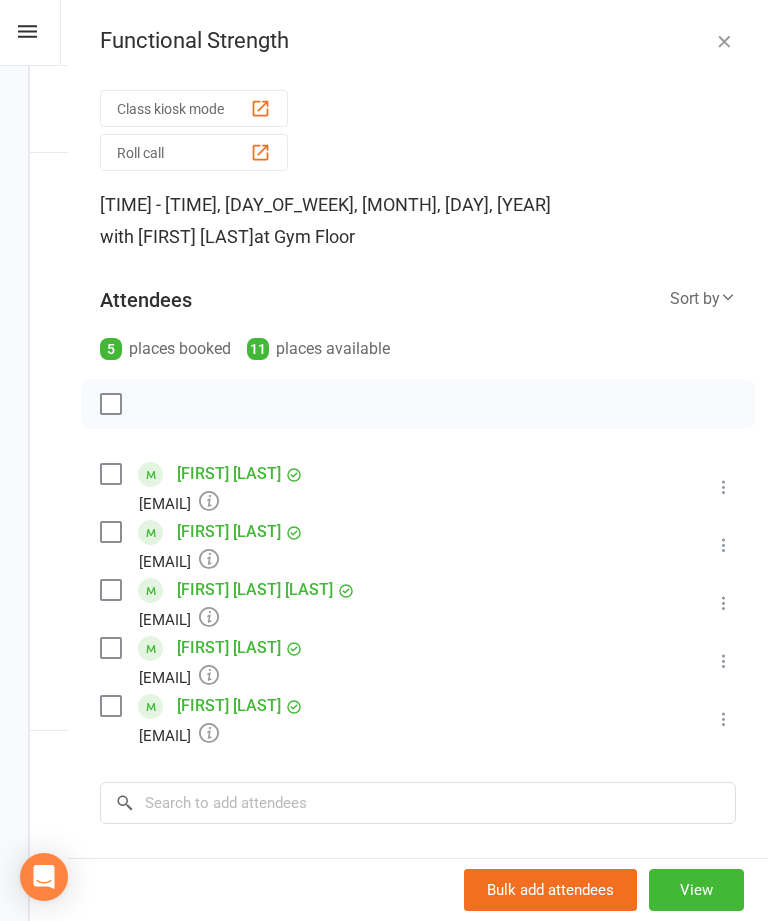 click on "Class kiosk mode" at bounding box center (194, 108) 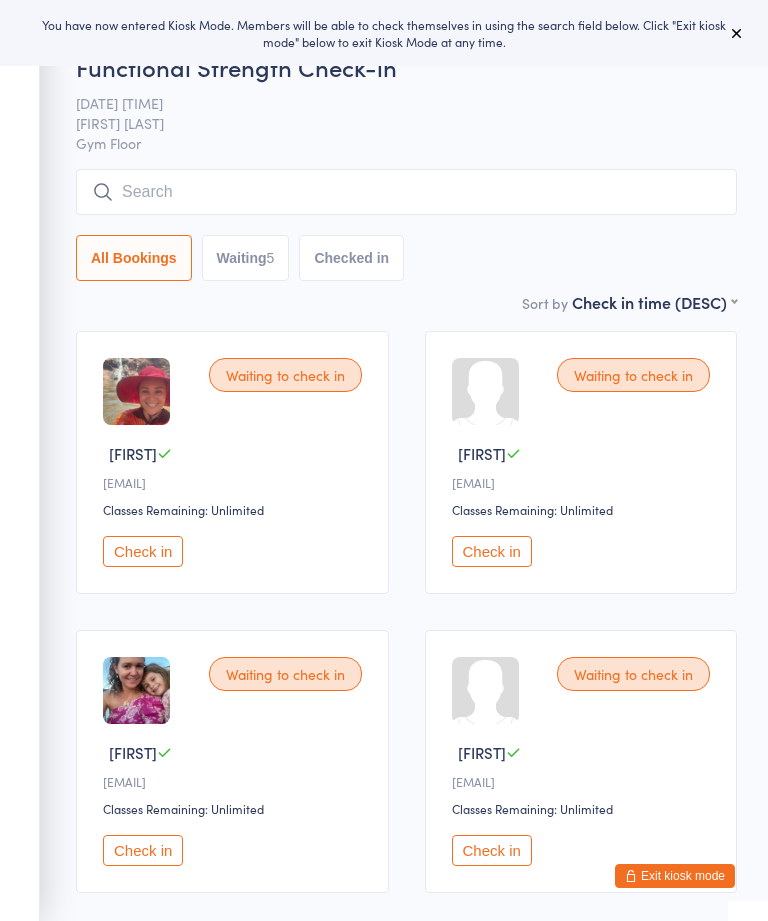 scroll, scrollTop: 0, scrollLeft: 0, axis: both 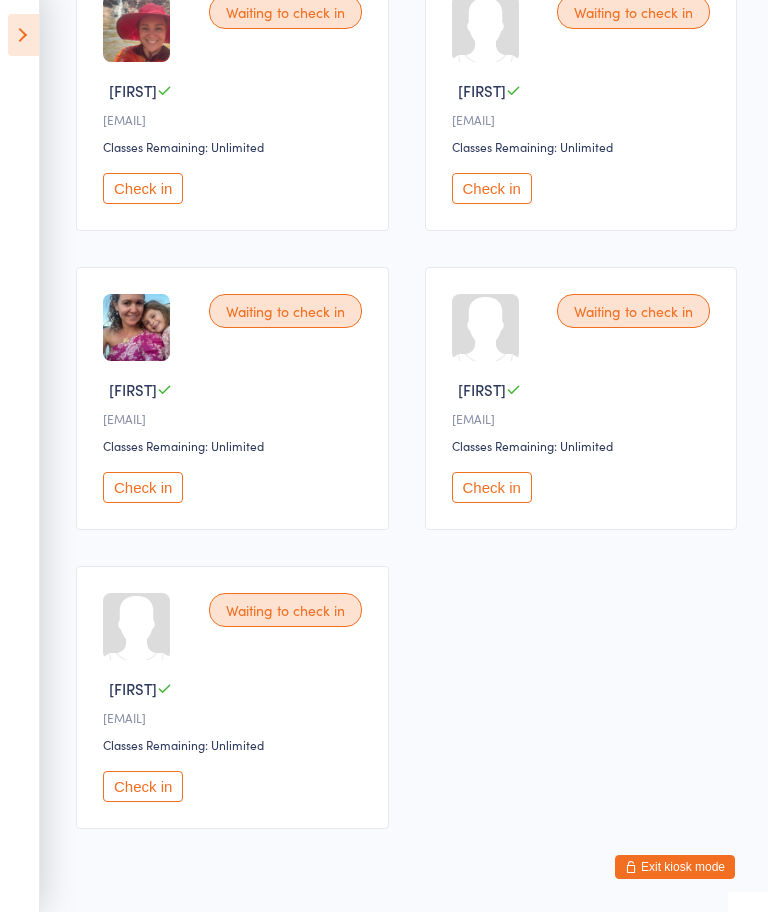 click on "Check in" at bounding box center (143, 496) 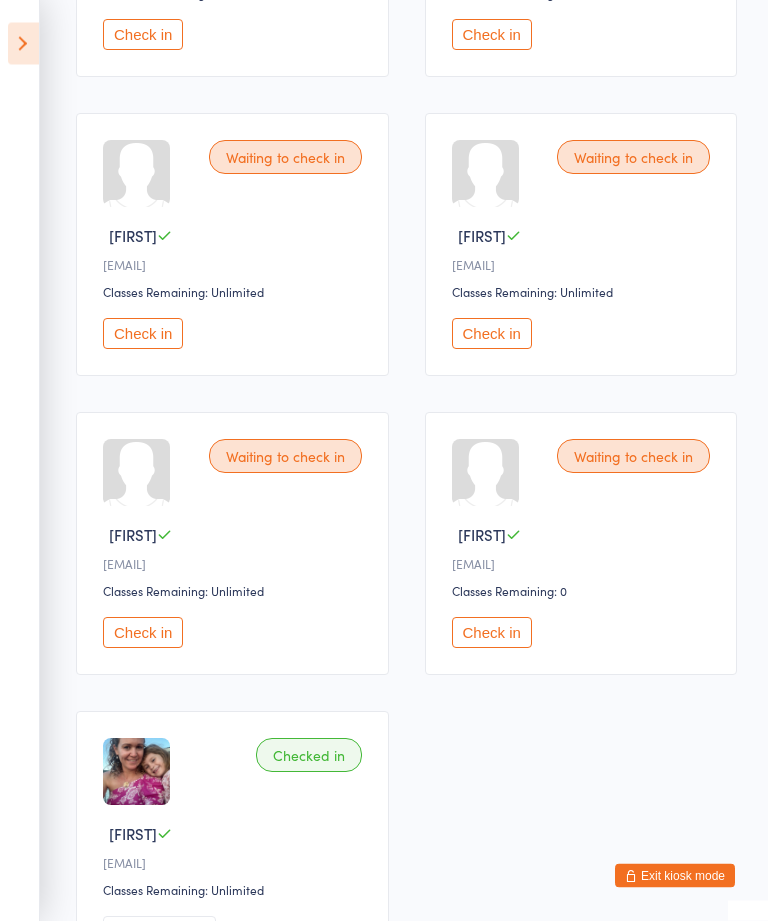 scroll, scrollTop: 613, scrollLeft: 0, axis: vertical 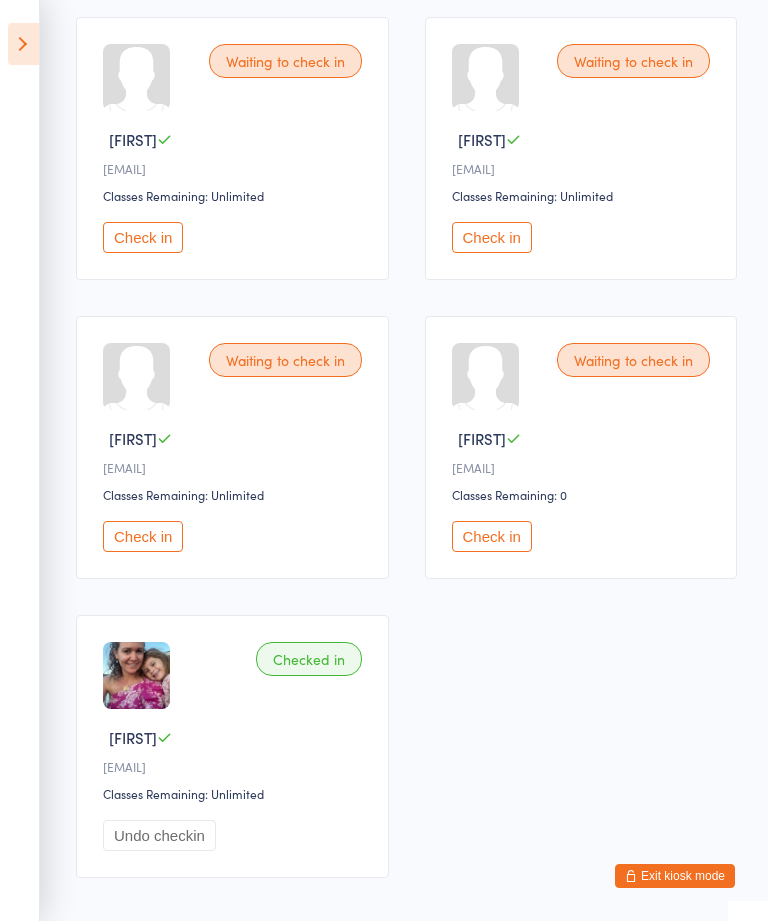 click on "Check in" at bounding box center (143, 536) 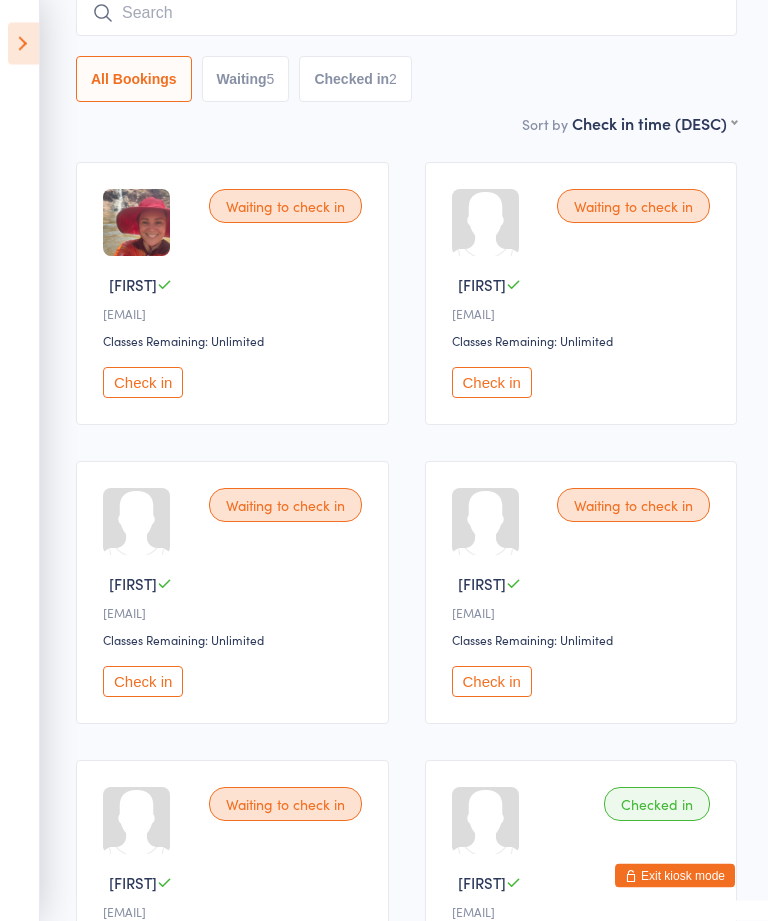 scroll, scrollTop: 169, scrollLeft: 0, axis: vertical 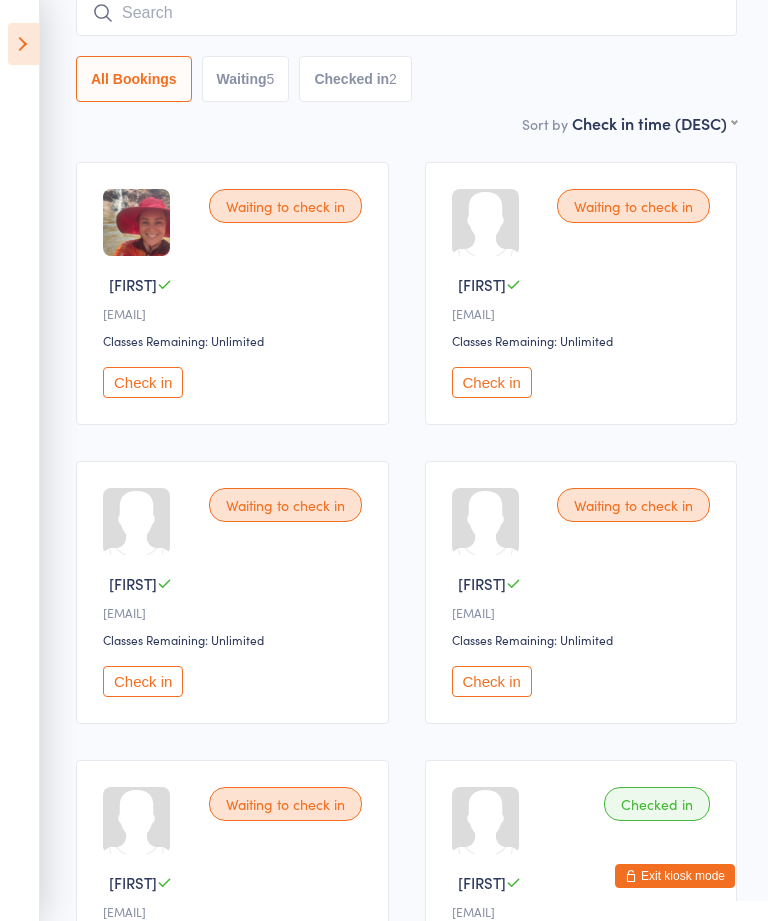 click on "Waiting to check in Jodie A  j•••••••5@hotmail.com Classes Remaining: Unlimited   Check in" at bounding box center (232, 293) 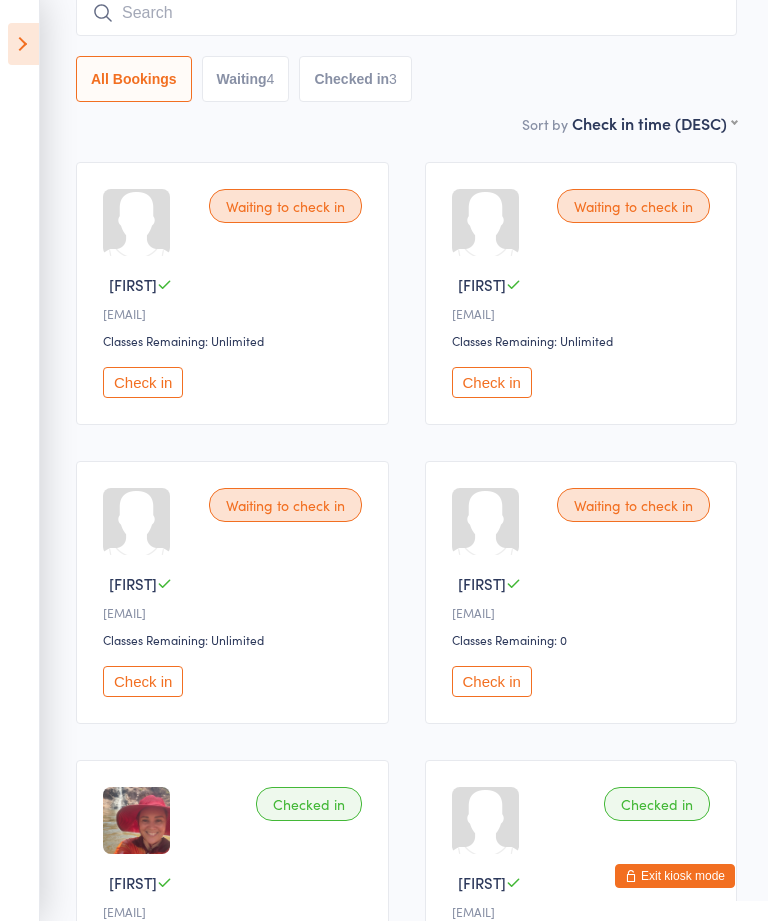click on "Check in" at bounding box center [492, 382] 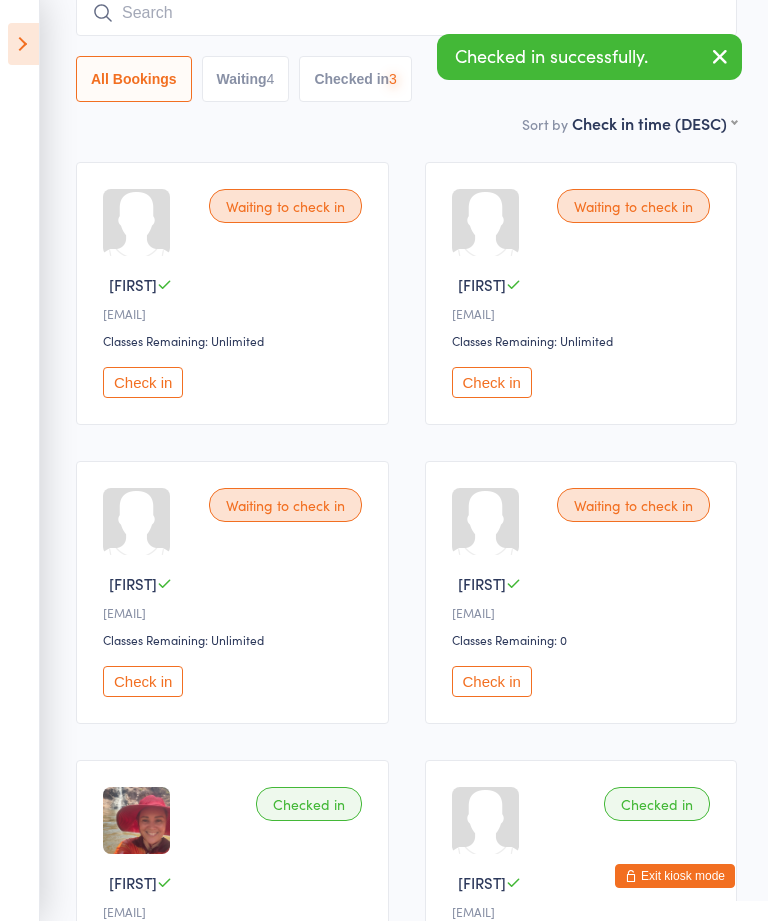 click on "Check in" at bounding box center [492, 681] 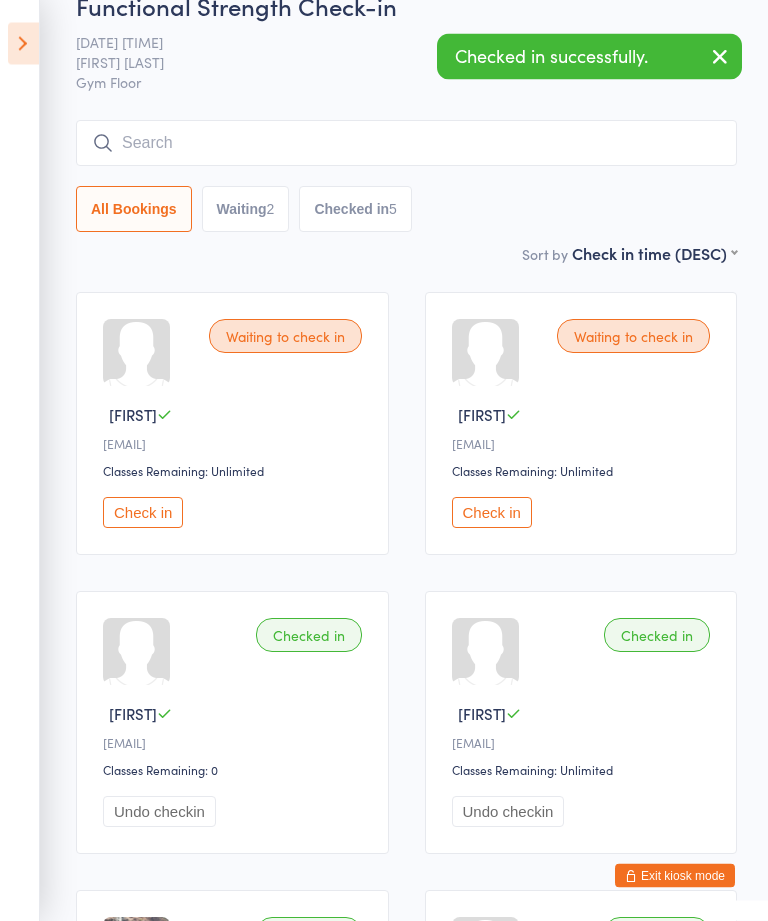 scroll, scrollTop: 0, scrollLeft: 0, axis: both 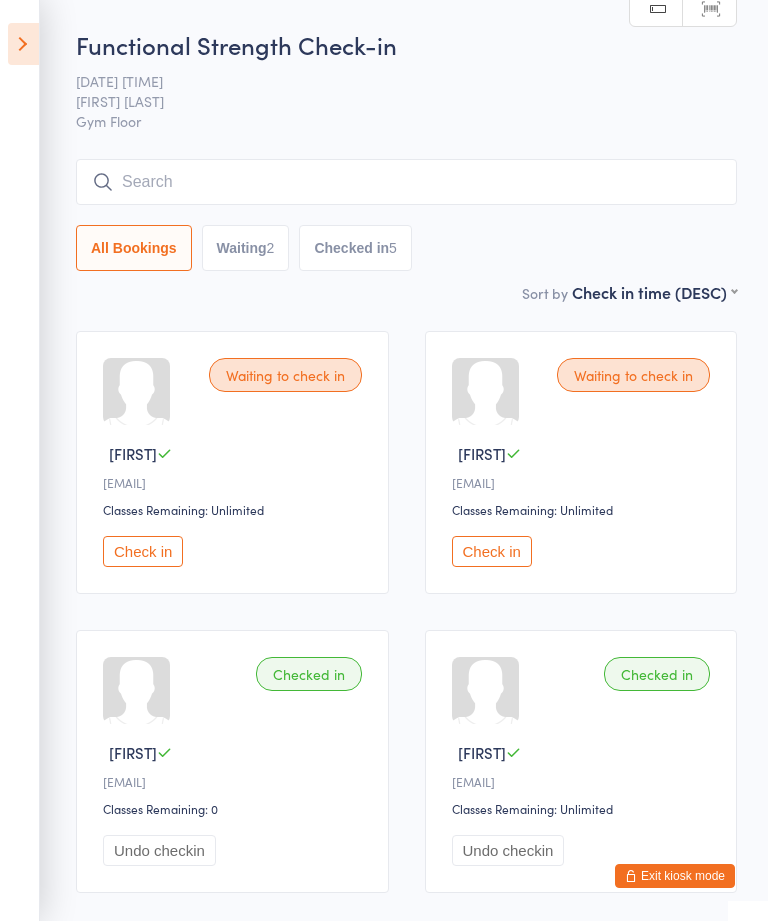 click at bounding box center (406, 182) 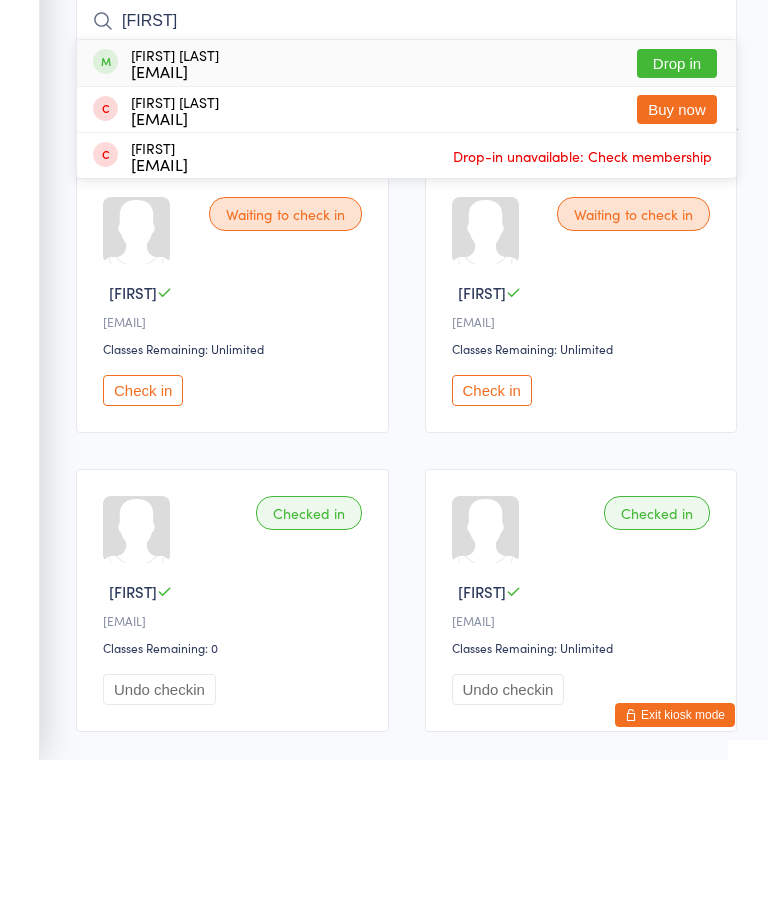 type on "Ebon" 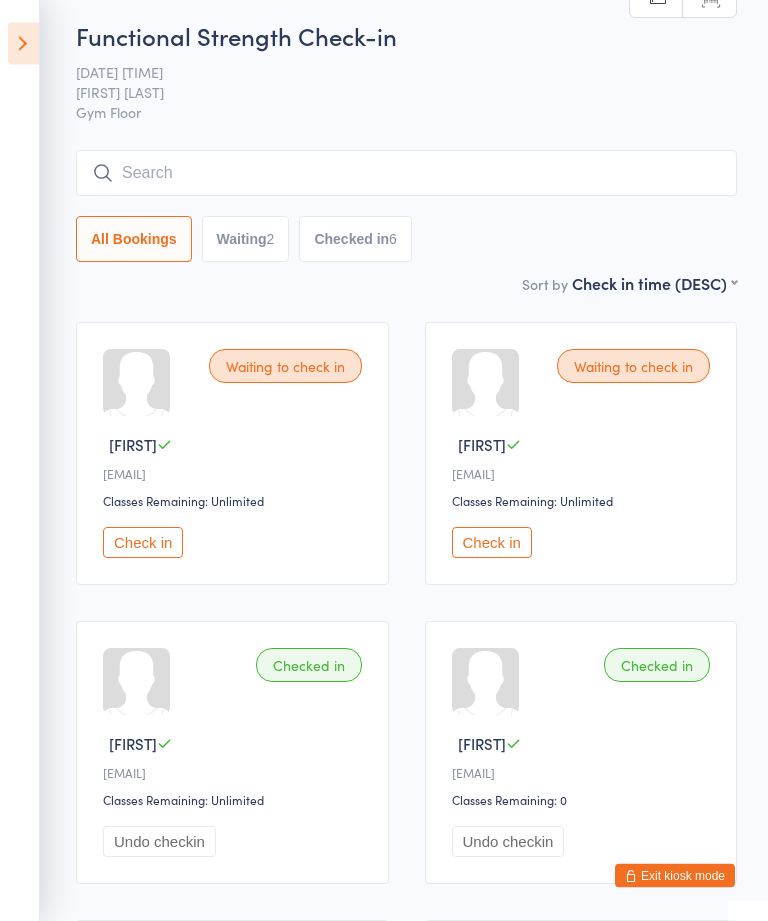 scroll, scrollTop: 0, scrollLeft: 0, axis: both 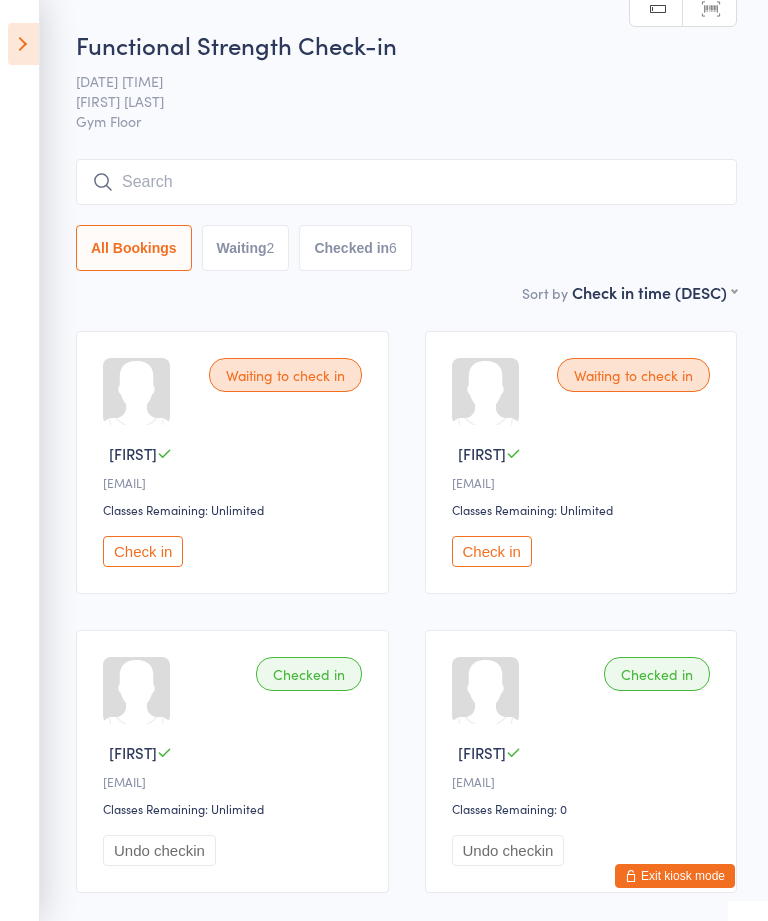 click at bounding box center (23, 44) 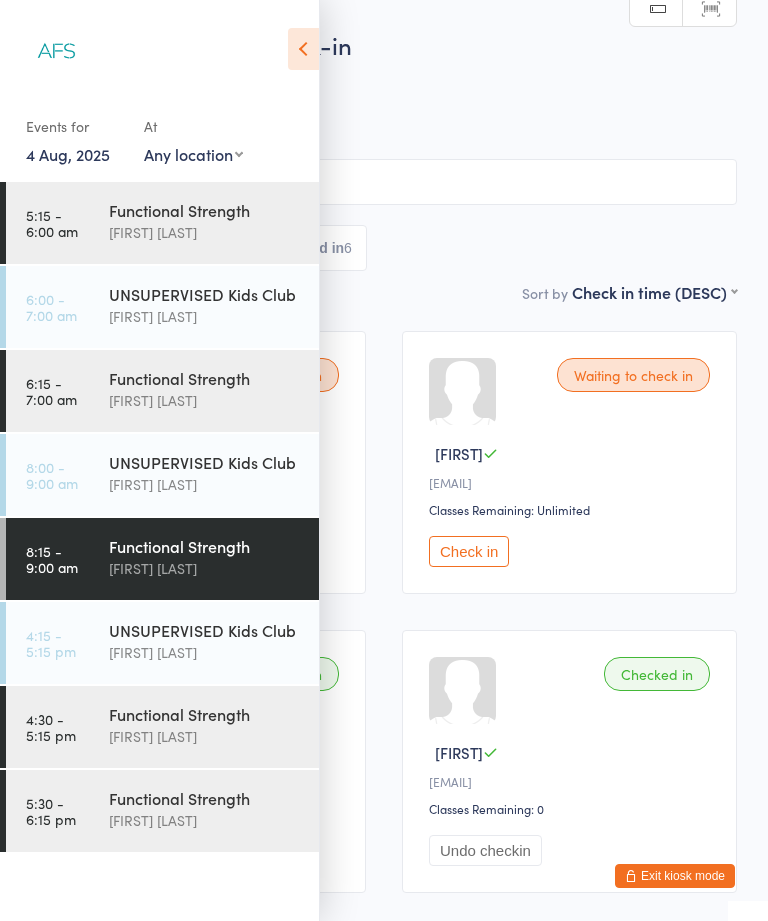 click on "with [FIRST] [LAST]" at bounding box center [205, 736] 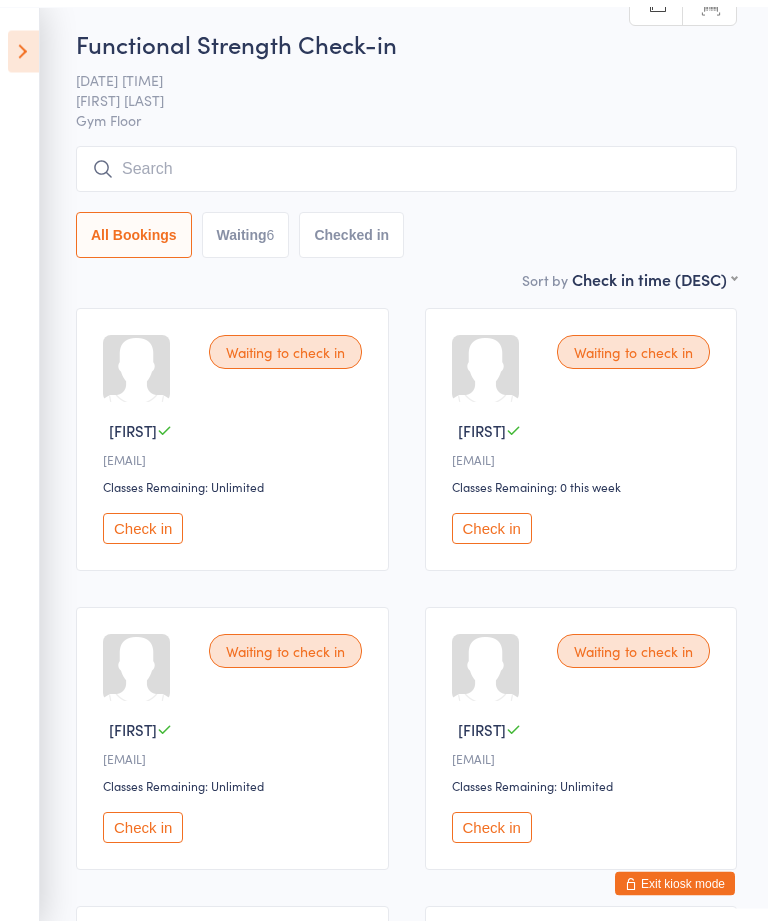 scroll, scrollTop: 24, scrollLeft: 0, axis: vertical 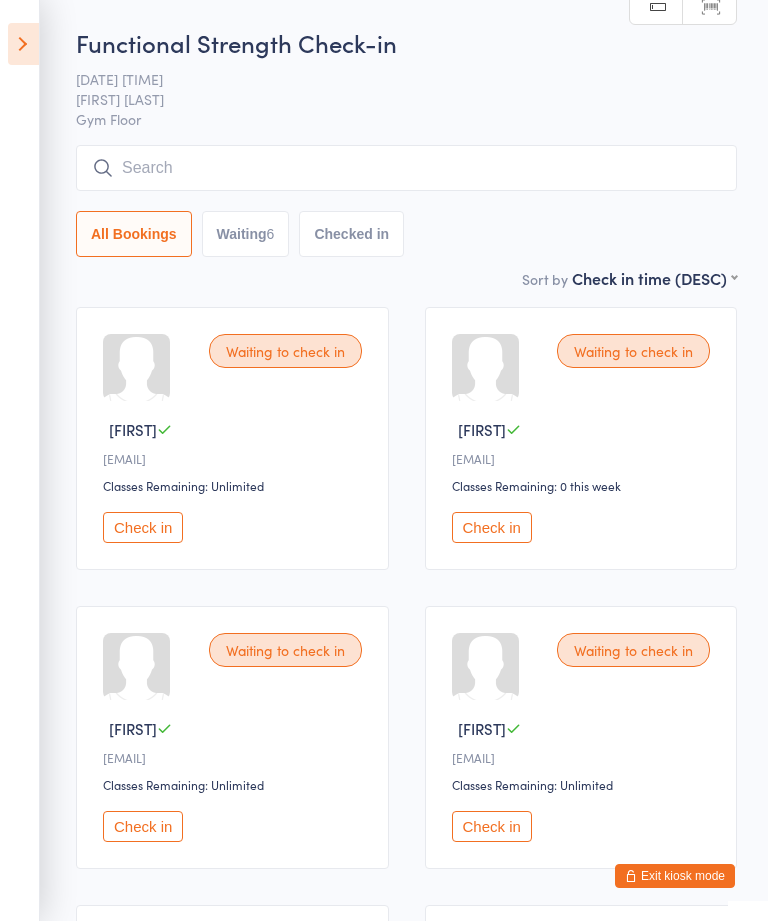 click at bounding box center (23, 44) 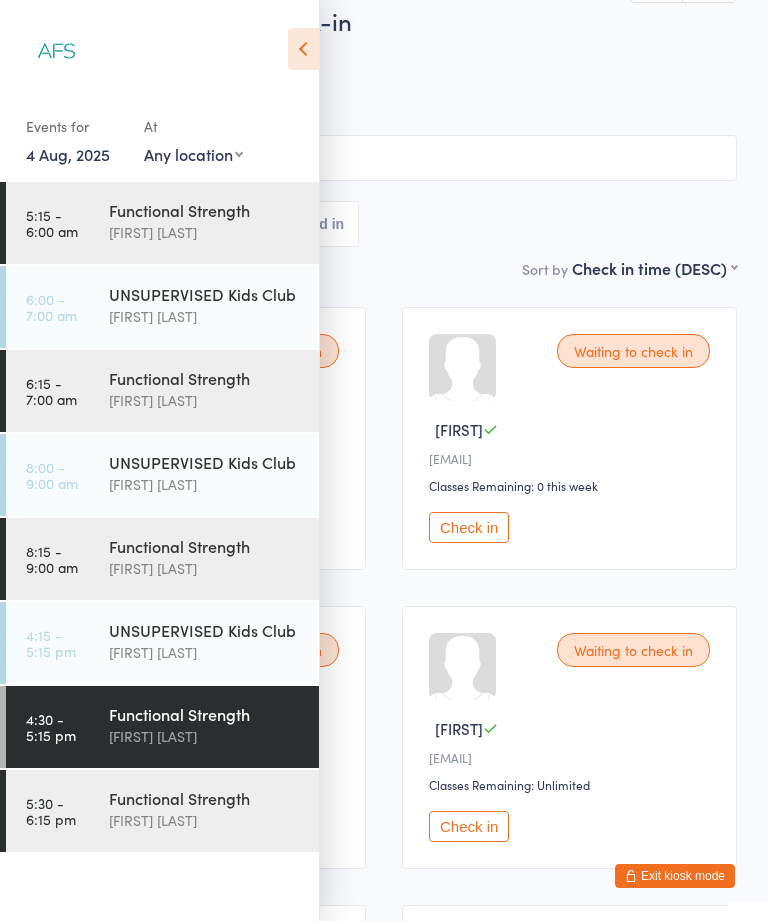 click on "with [FIRST] [LAST]" at bounding box center (205, 820) 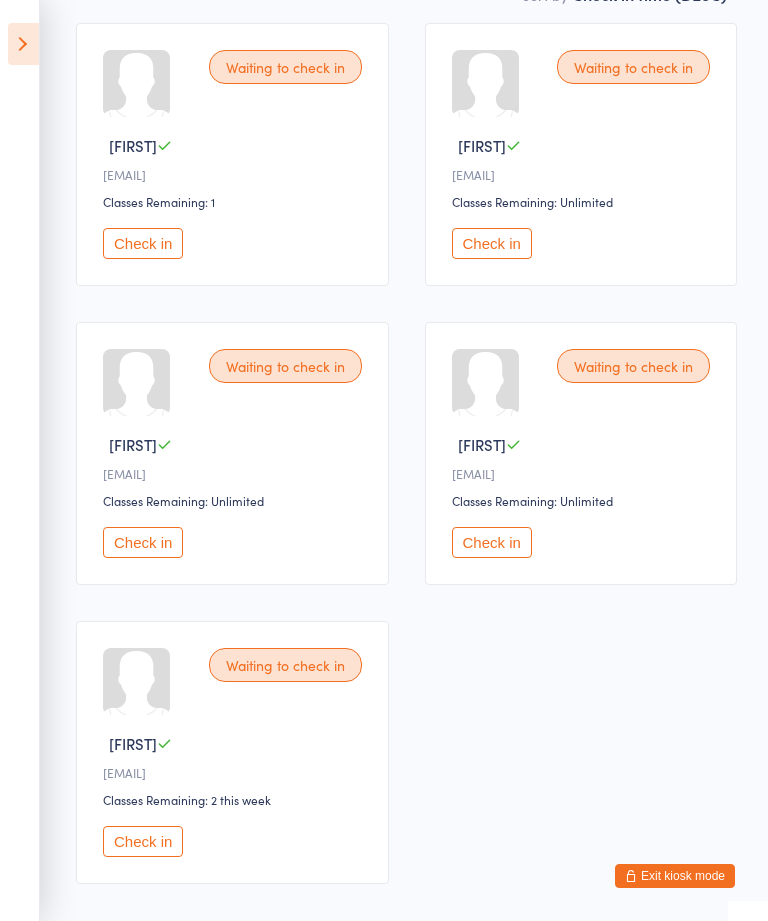 scroll, scrollTop: 307, scrollLeft: 0, axis: vertical 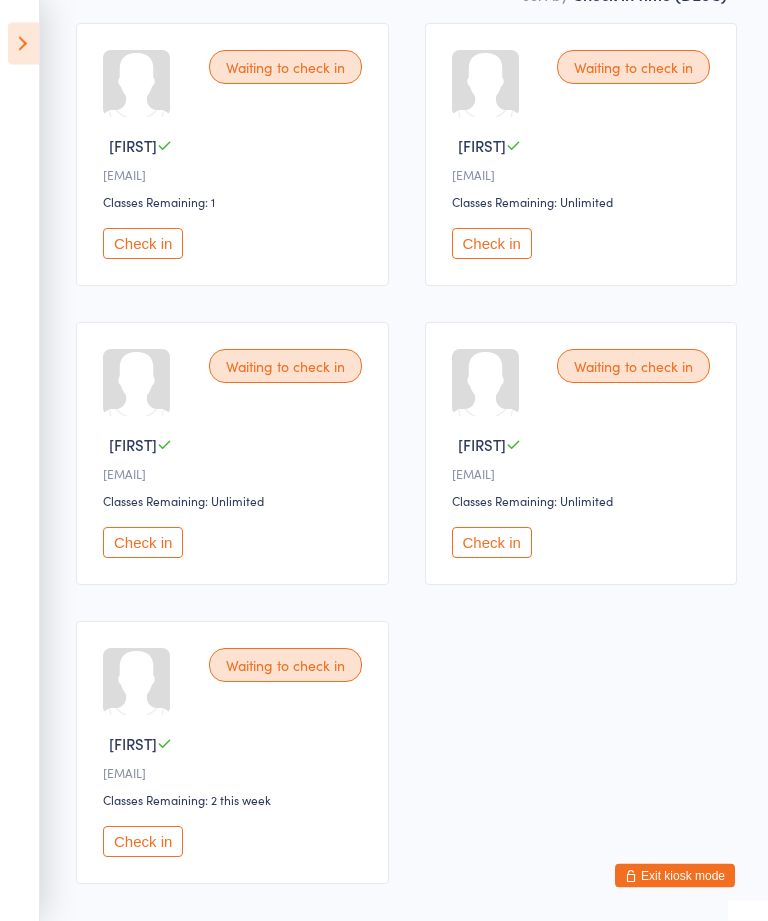 click at bounding box center (23, 44) 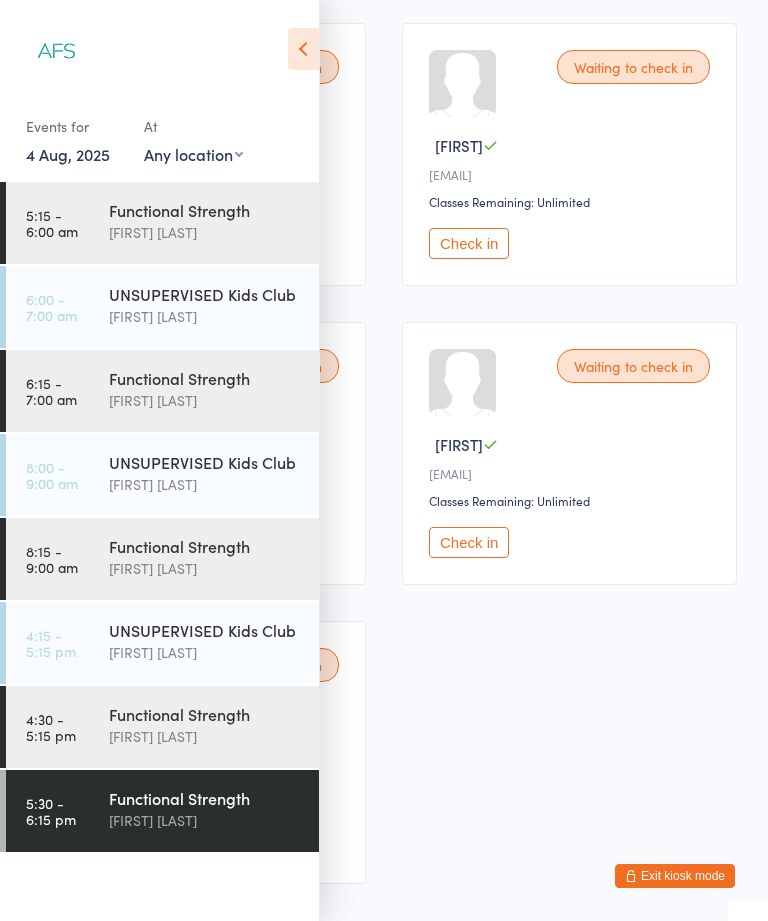 click on "Functional Strength" at bounding box center (205, 546) 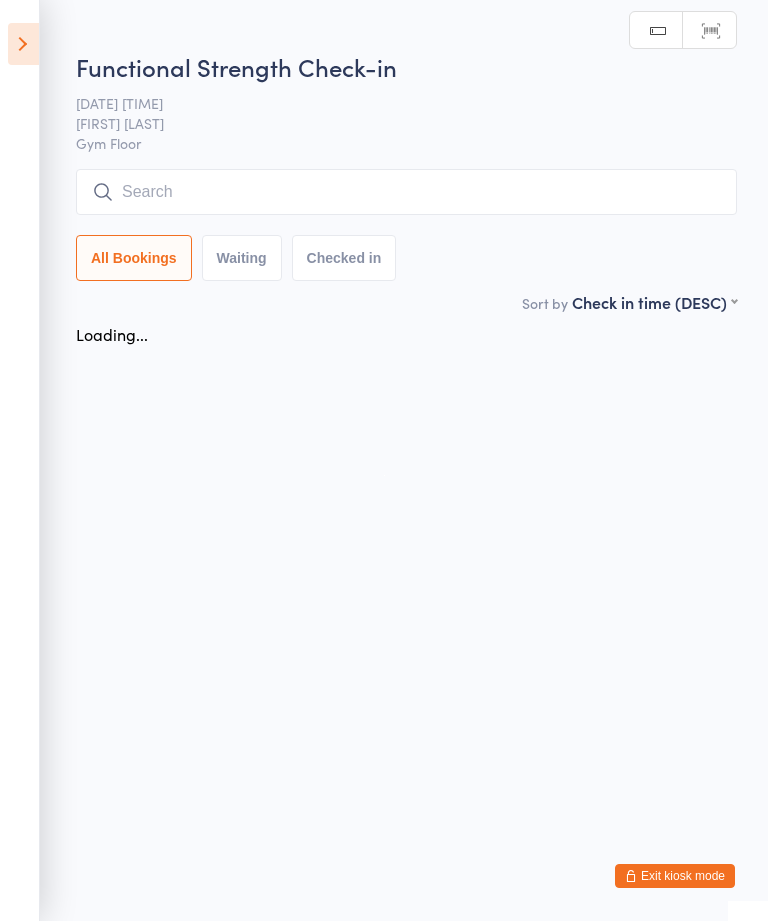 scroll, scrollTop: 0, scrollLeft: 0, axis: both 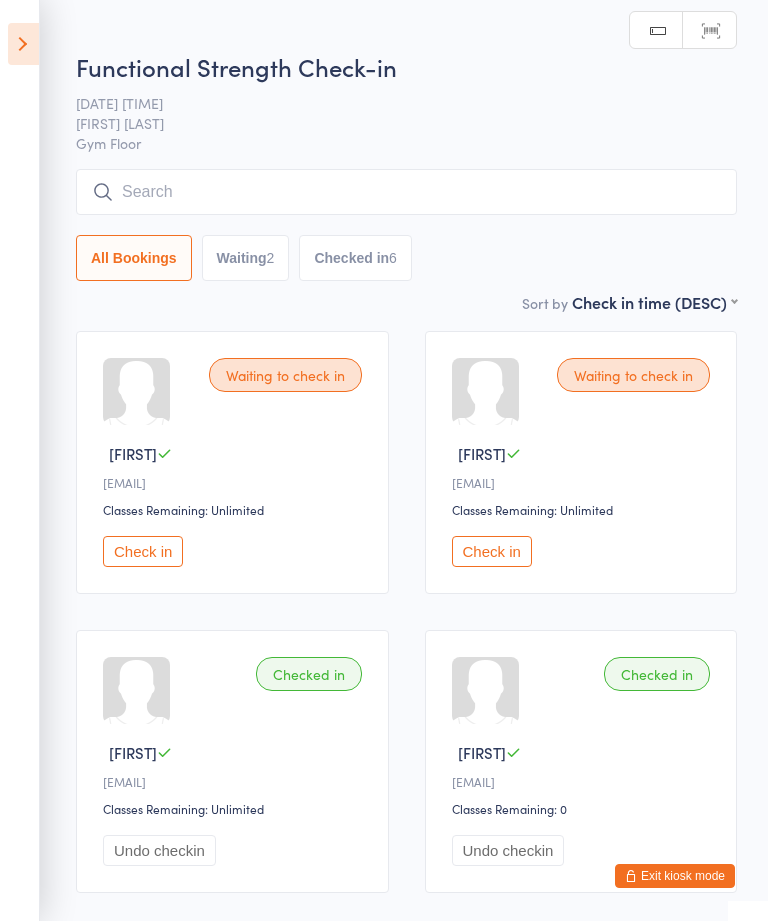click on "Check in" at bounding box center [143, 551] 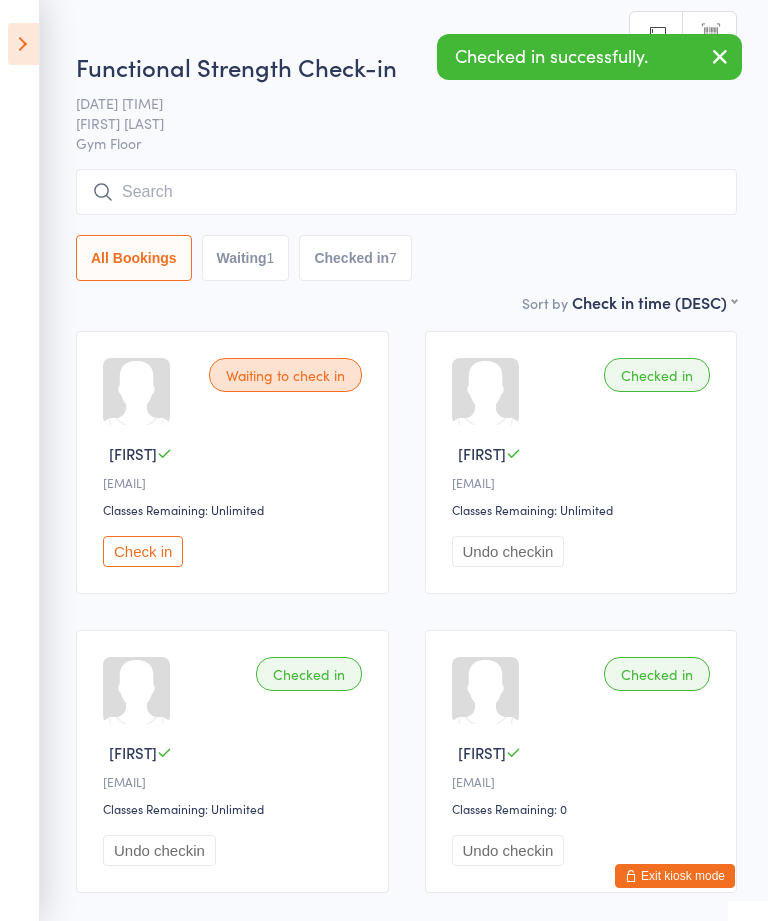 click on "Exit kiosk mode" at bounding box center (675, 876) 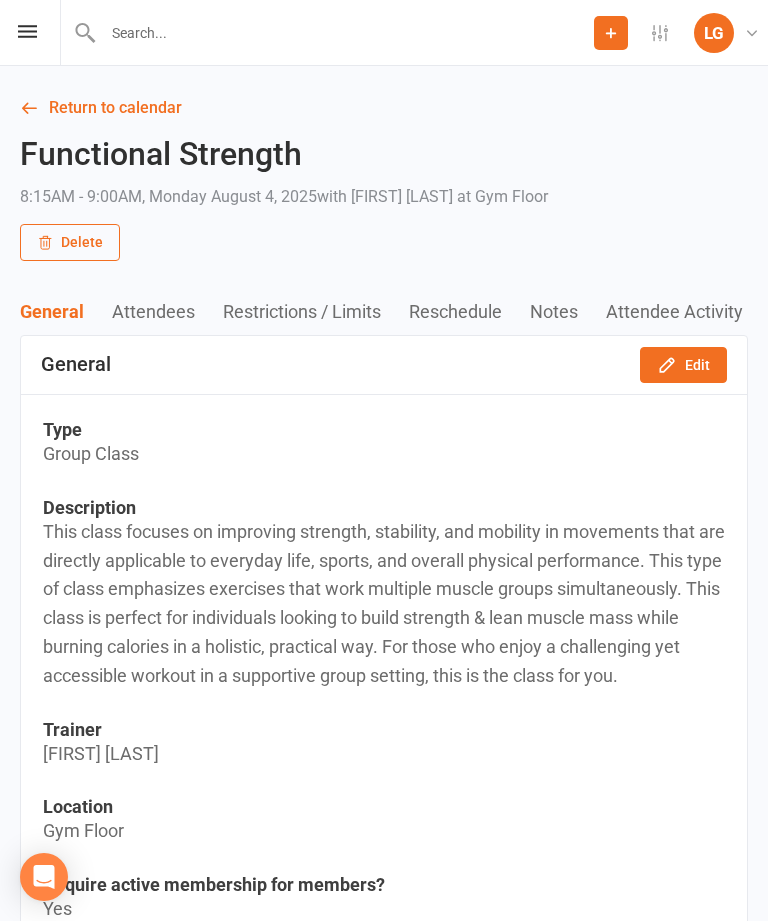 scroll, scrollTop: 0, scrollLeft: 0, axis: both 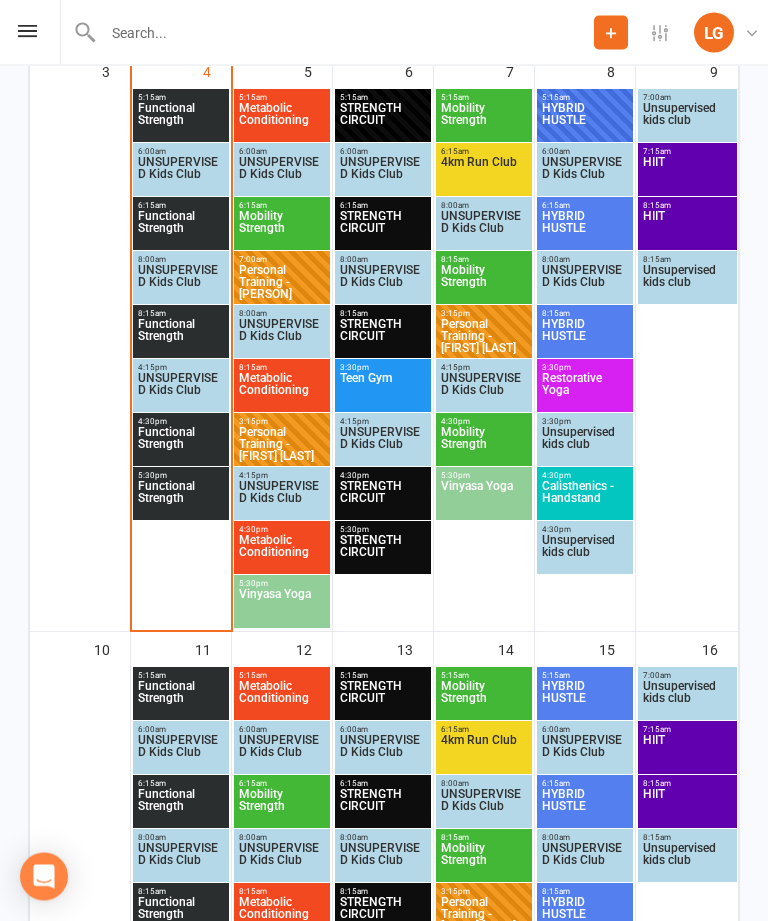 click on "Functional Strength" at bounding box center (181, 499) 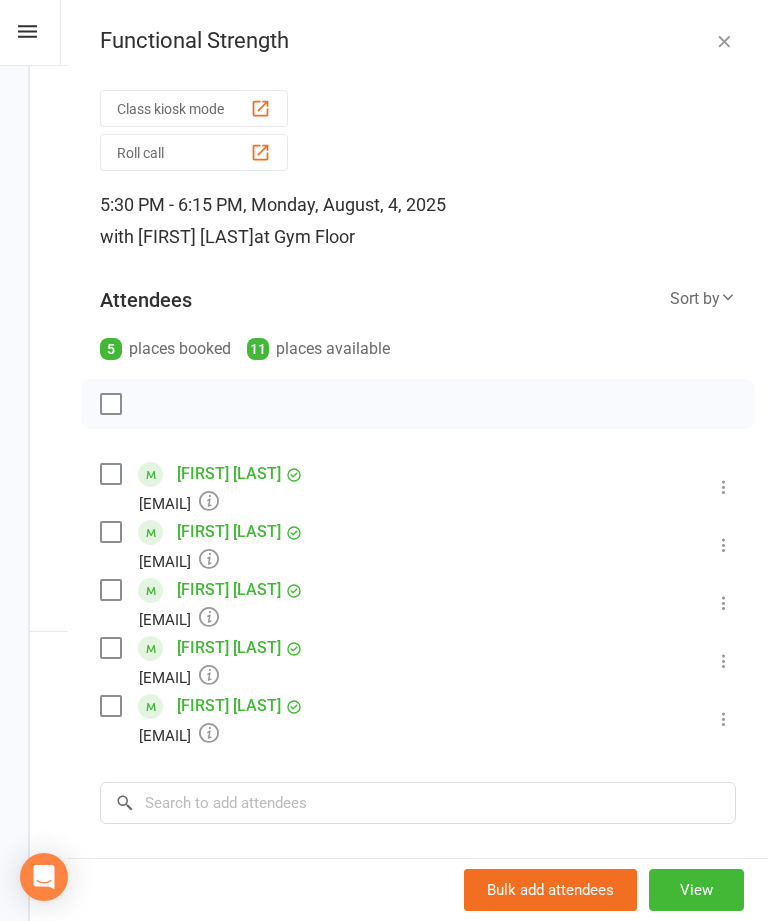 click on "Functional Strength Class kiosk mode  Roll call  5:30 PM - 6:15 PM, Monday, August, 4, 2025 with [FIRST] [LAST]  at  Gym Floor  Attendees  5  places booked 11  places available Sort by  Last name  First name  Booking created    [FIRST] [LAST]  [EMAIL] Booked More info  Remove  Check in  Mark absent  Send message  All bookings for series    [FIRST] [LAST]  [EMAIL] Booked More info  Remove  Check in  Mark absent  Send message  All bookings for series    [FIRST] [LAST]  [EMAIL] Booked More info  Remove  Check in  Mark absent  Send message  All bookings for series    [FIRST] [LAST]  [EMAIL] Booked More info  Remove  Check in  Mark absent  Send message  All bookings for series  × No results
Notes  Add notes for this class / appointment below Bulk add attendees  View" at bounding box center [418, 460] 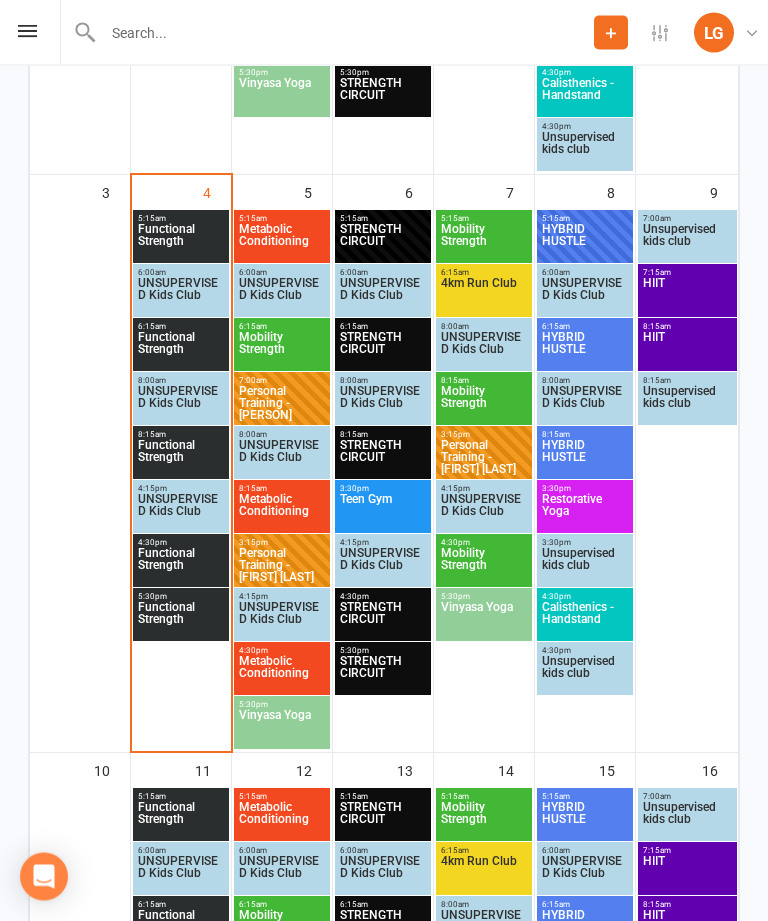 scroll, scrollTop: 861, scrollLeft: 0, axis: vertical 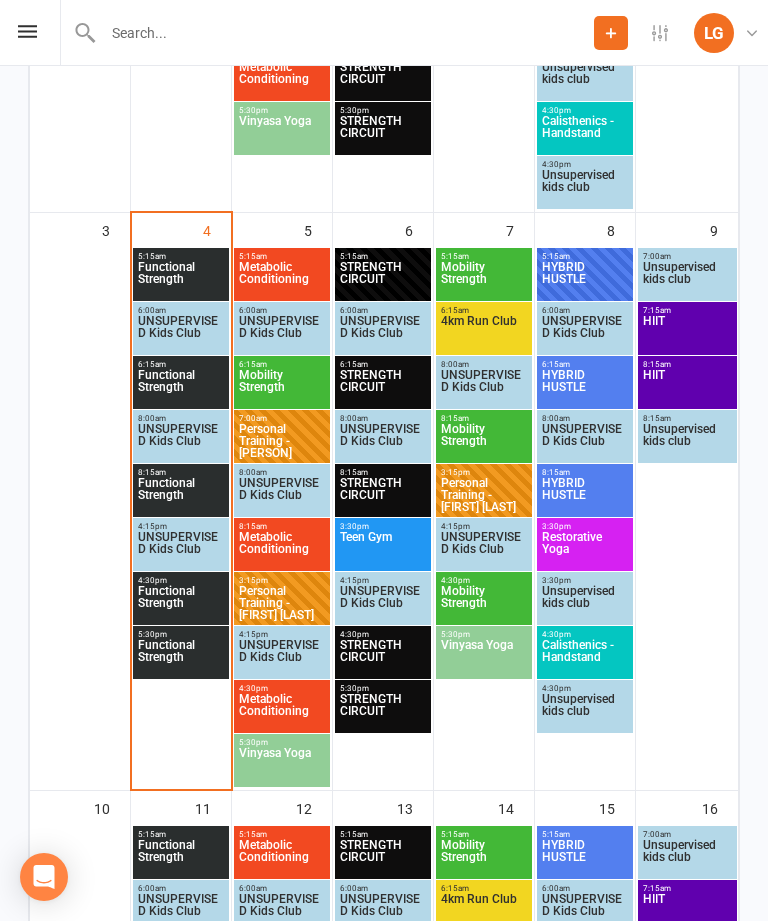 click on "Functional Strength" at bounding box center [181, 495] 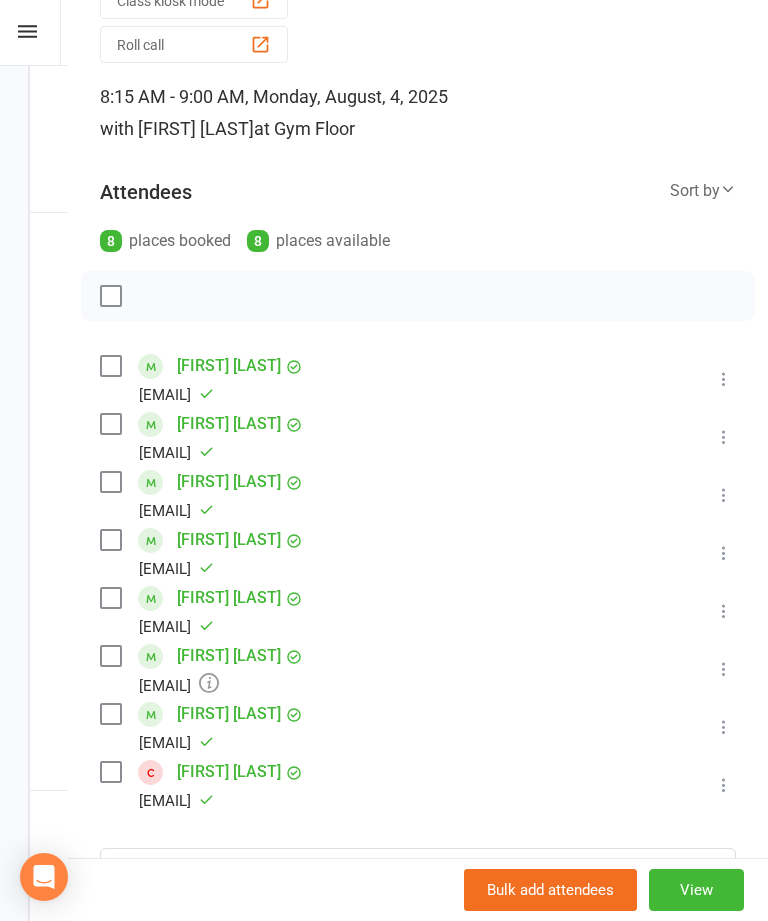 scroll, scrollTop: 107, scrollLeft: 0, axis: vertical 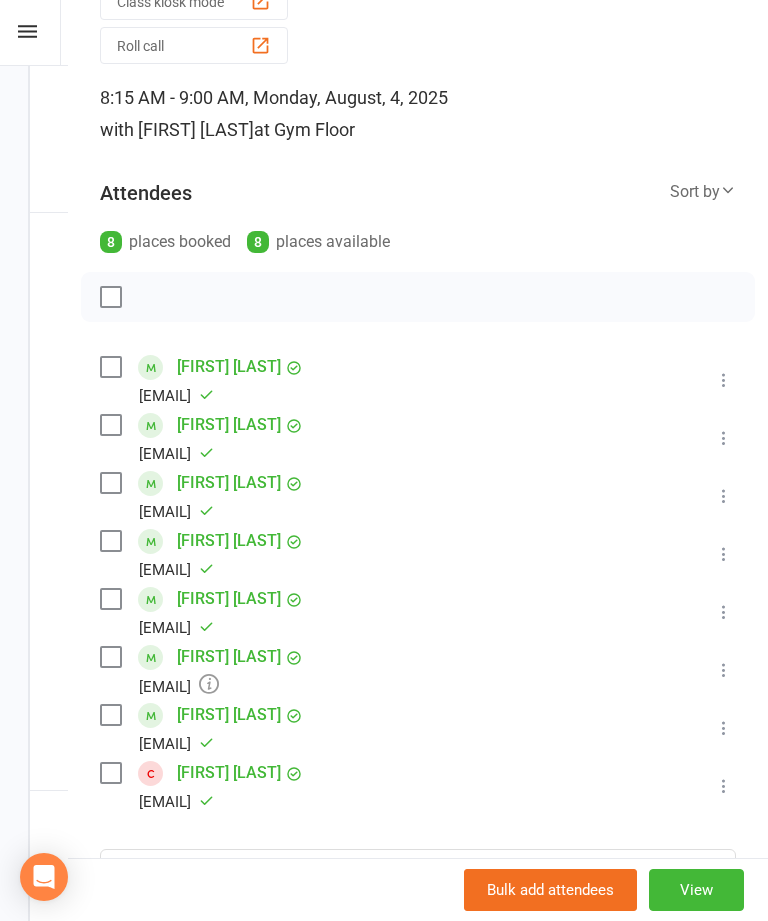 click at bounding box center (724, 670) 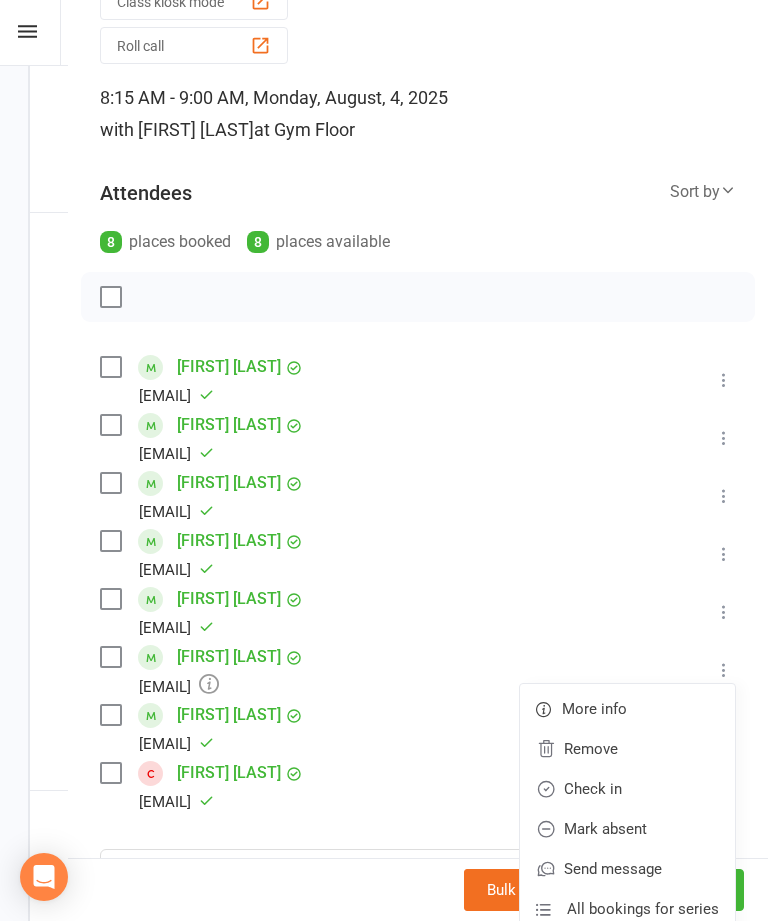 click on "Mark absent" at bounding box center [627, 829] 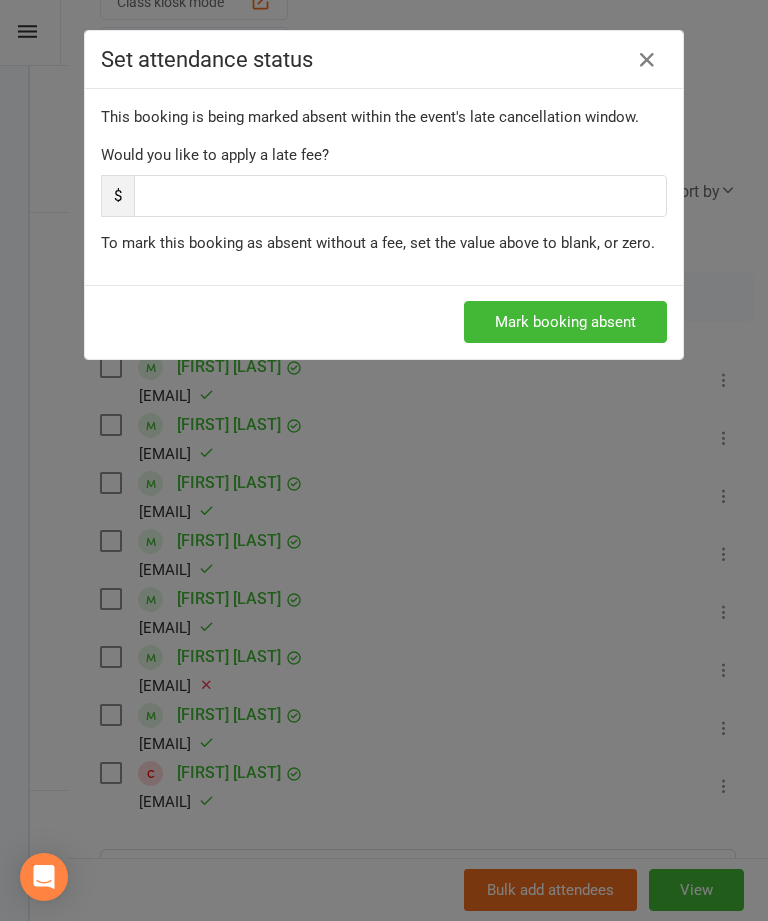 click on "Mark booking absent" at bounding box center (565, 322) 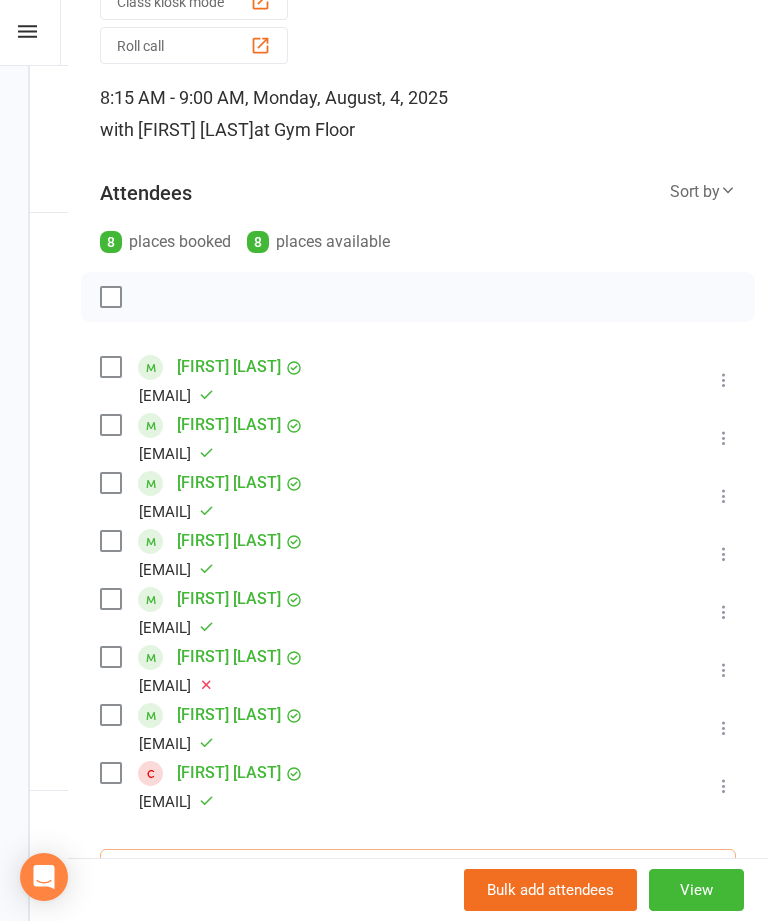click at bounding box center (418, 870) 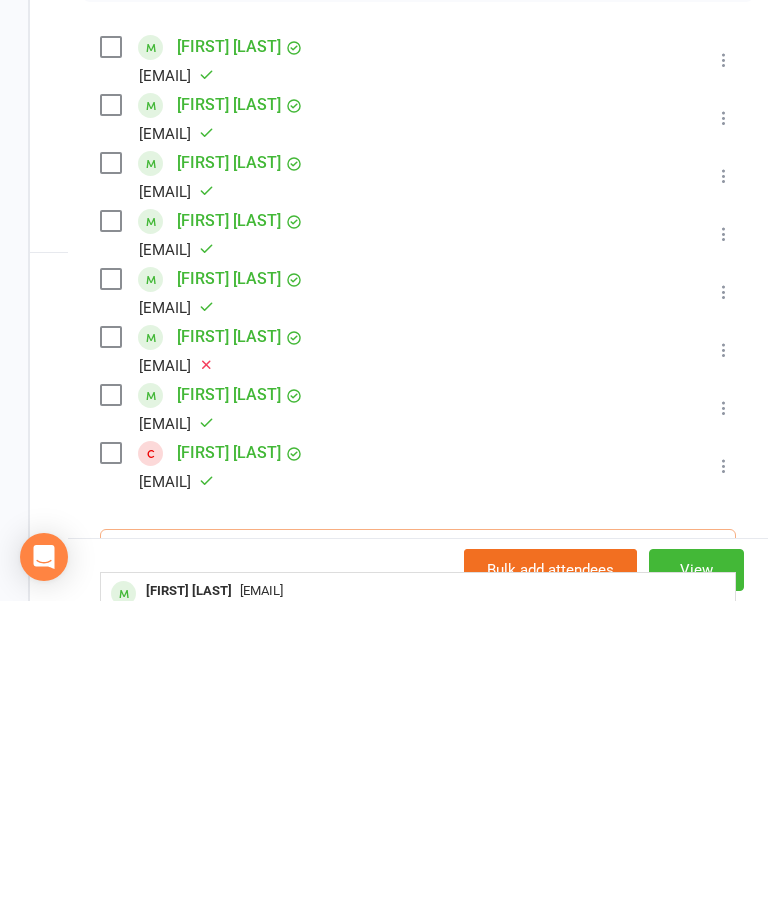 type on "[FIRST]" 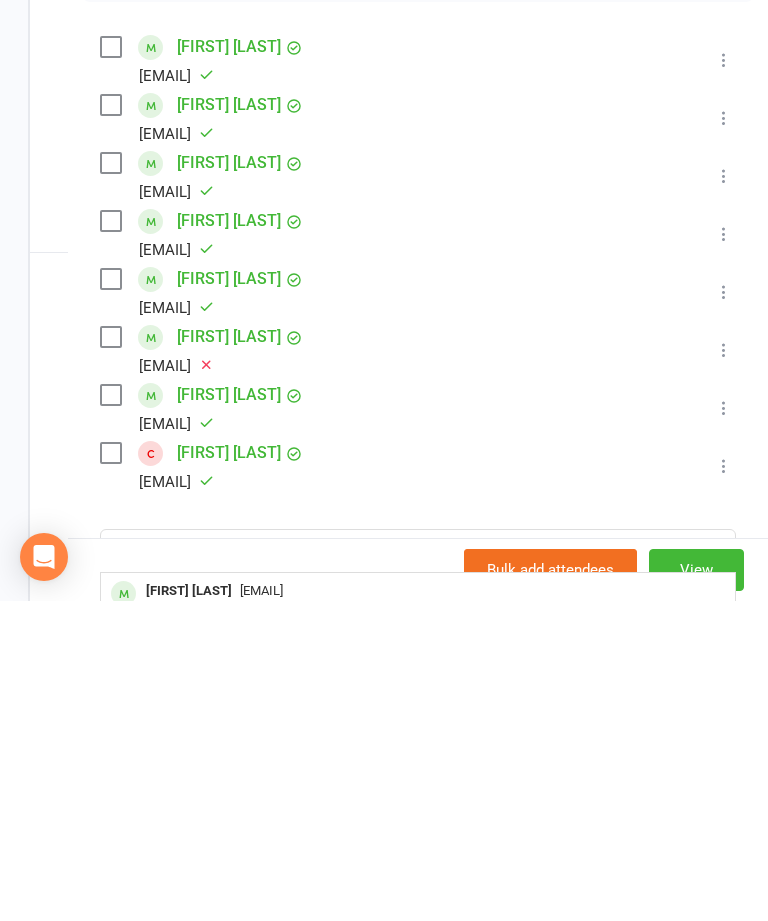 click on "[EMAIL]" at bounding box center (418, 911) 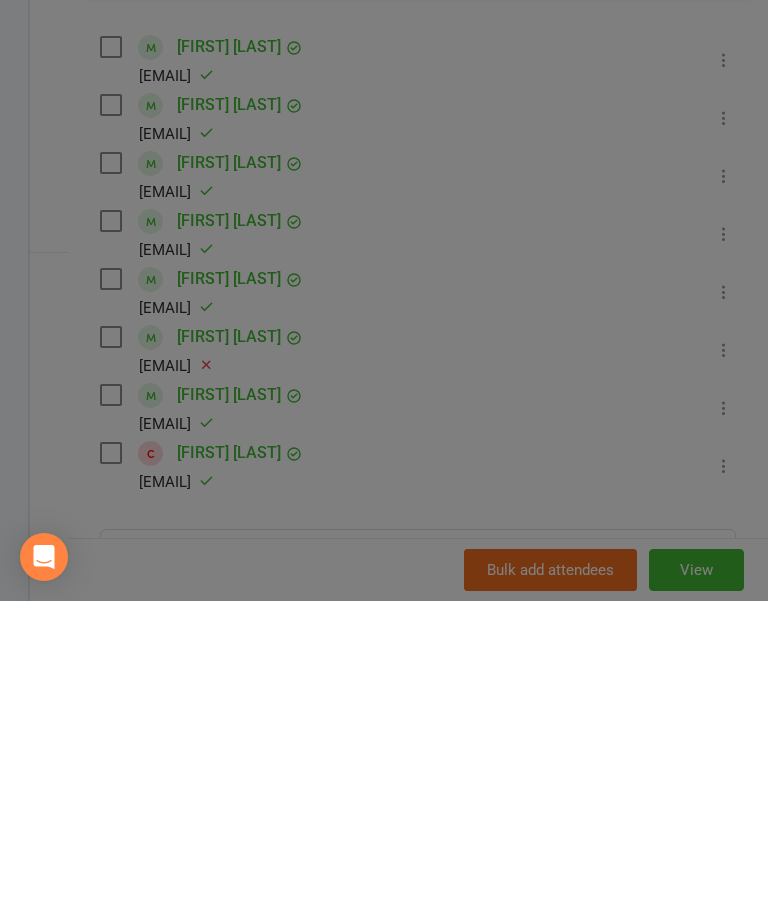 type 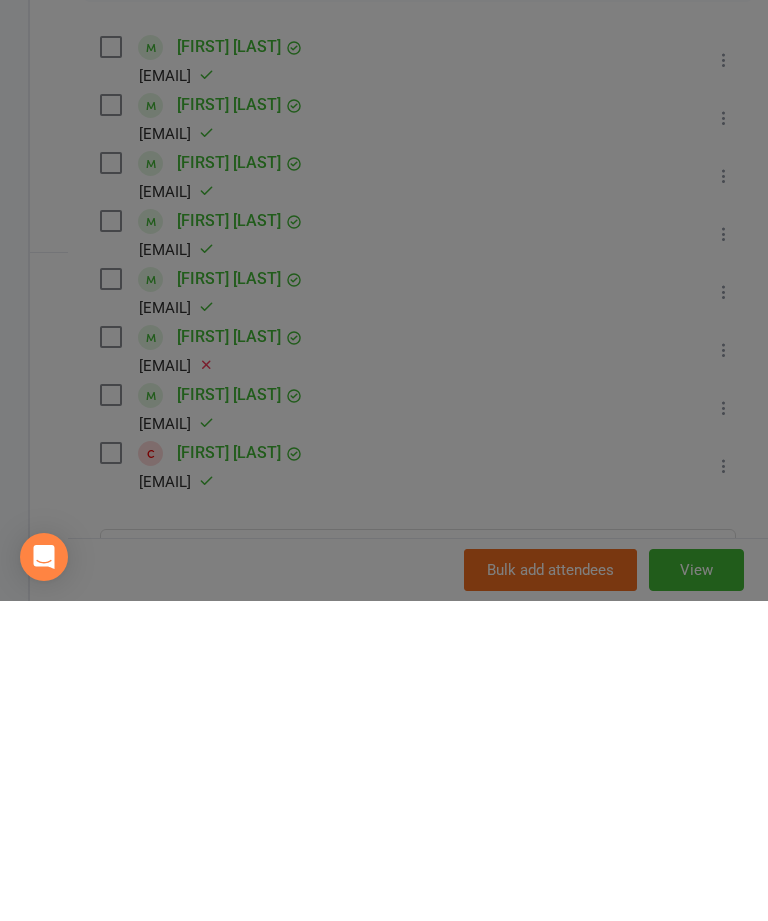 scroll, scrollTop: 1399, scrollLeft: 0, axis: vertical 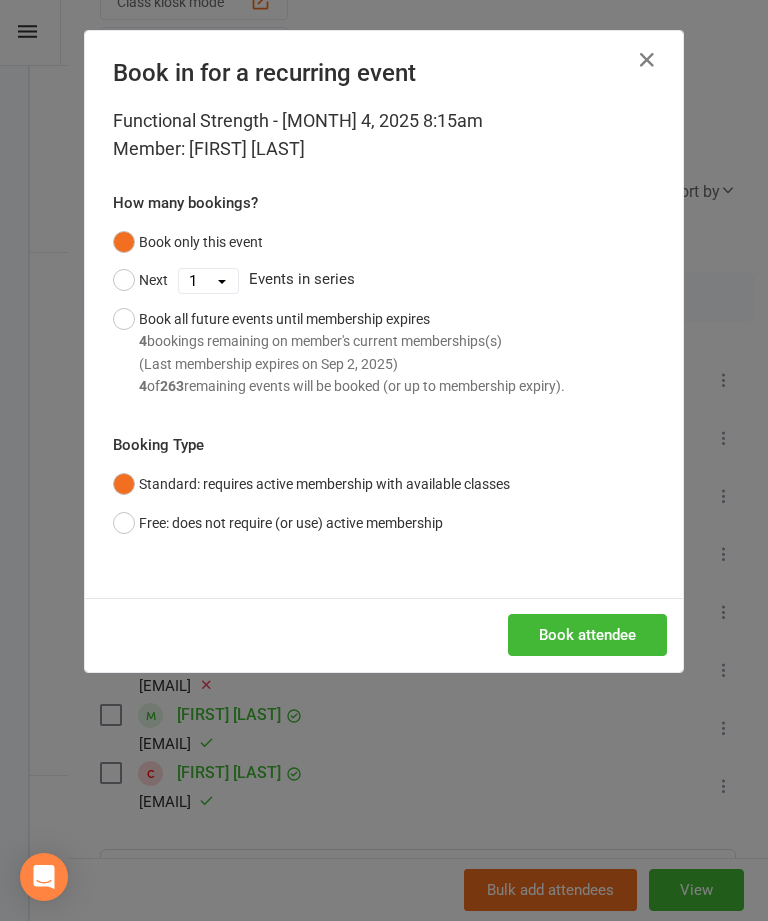click on "Book attendee" at bounding box center [587, 635] 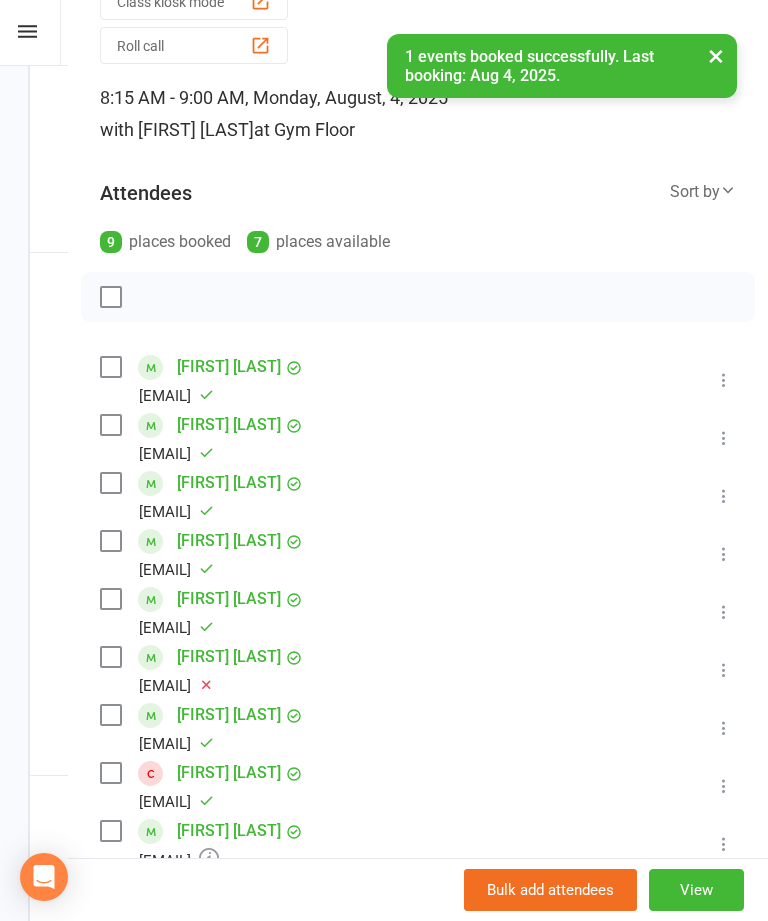 click at bounding box center (724, 844) 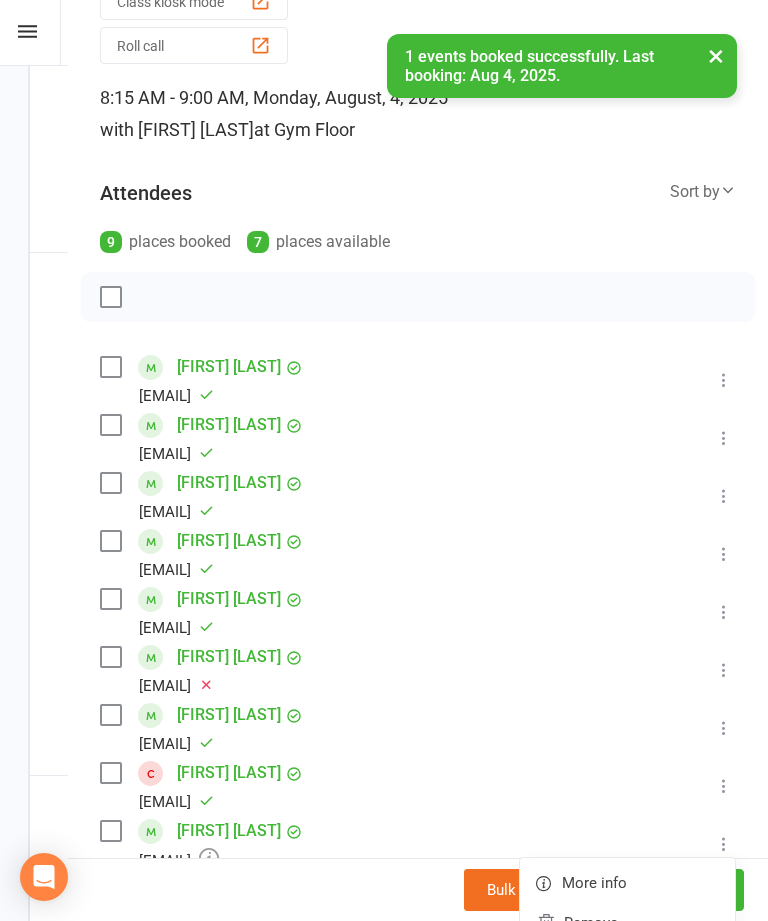 click on "Check in" at bounding box center (627, 963) 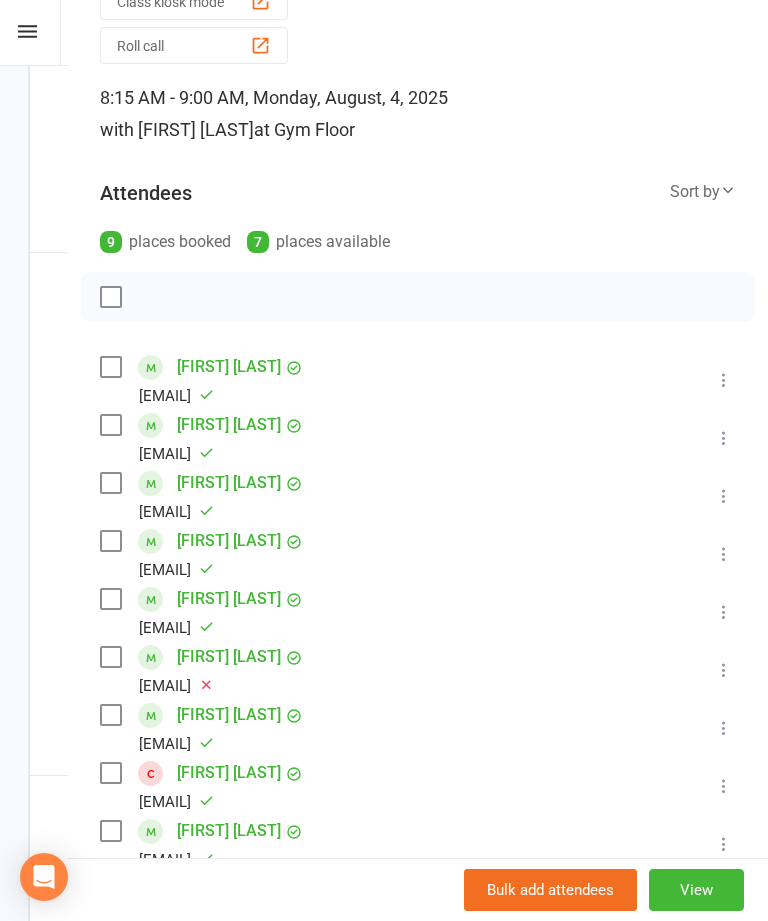 click on "[EMAIL]" at bounding box center [176, 802] 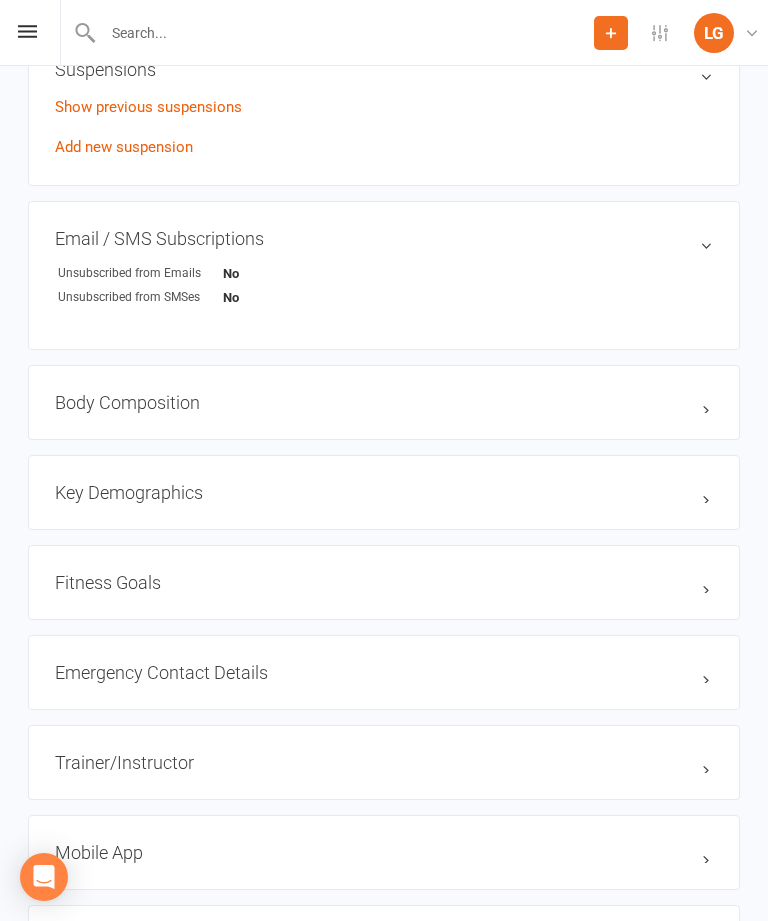 scroll, scrollTop: 0, scrollLeft: 0, axis: both 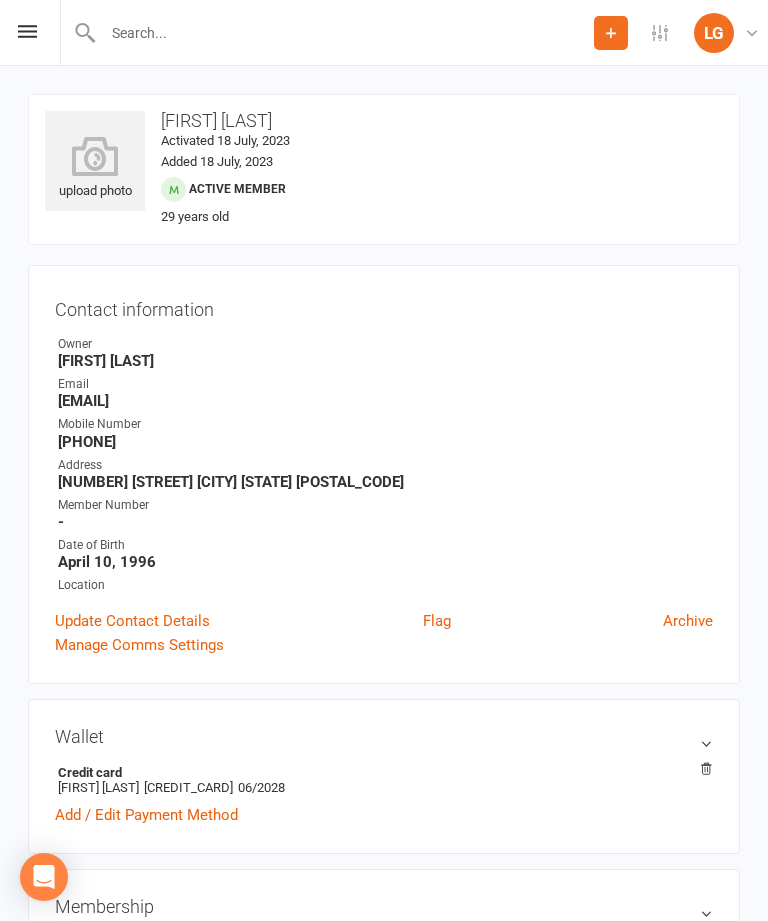click on "Add / Edit Payment Method" at bounding box center (146, 815) 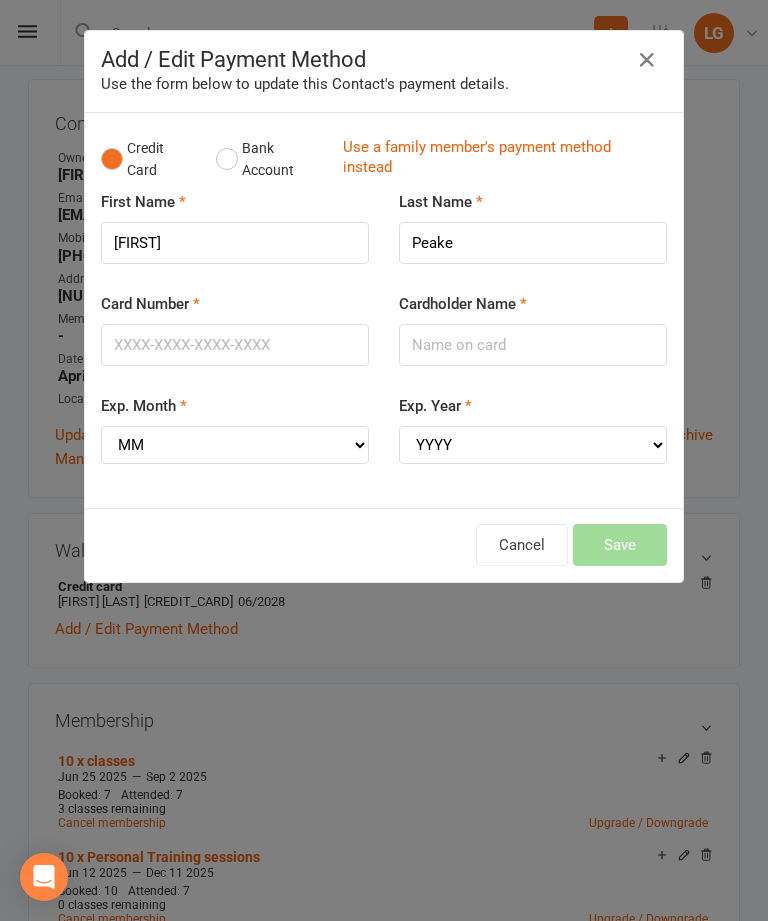 scroll, scrollTop: 198, scrollLeft: 0, axis: vertical 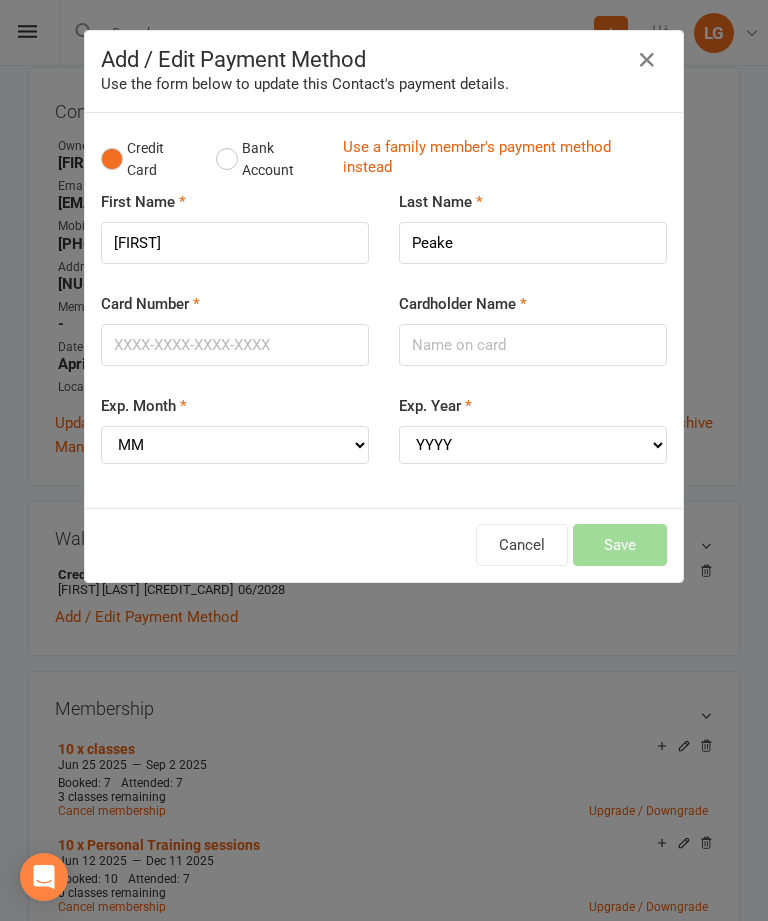 click at bounding box center [647, 60] 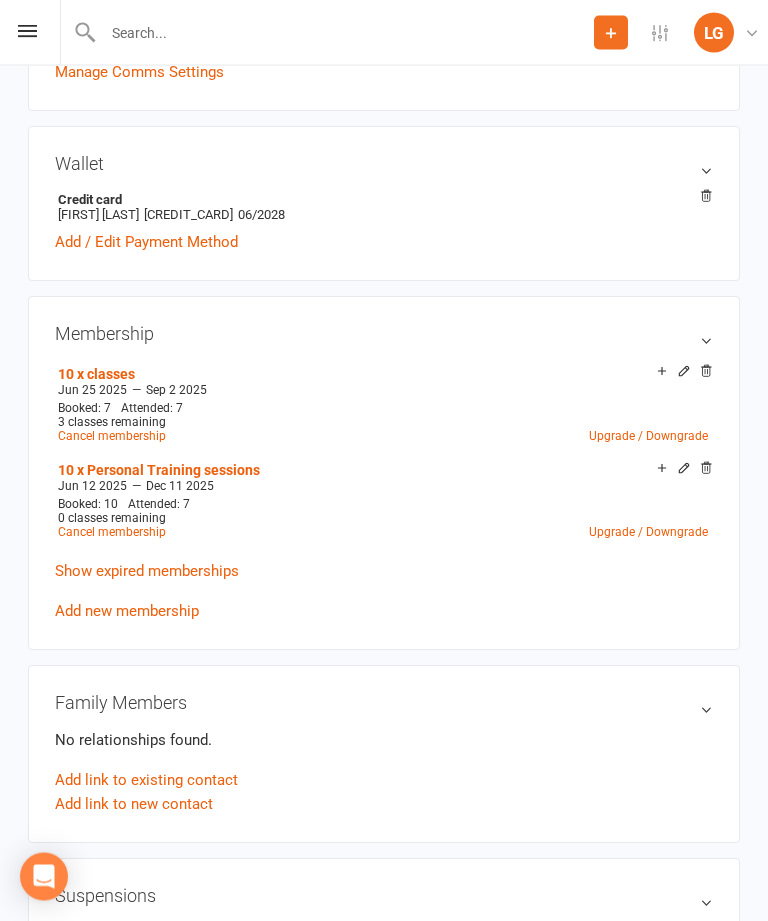 scroll, scrollTop: 573, scrollLeft: 0, axis: vertical 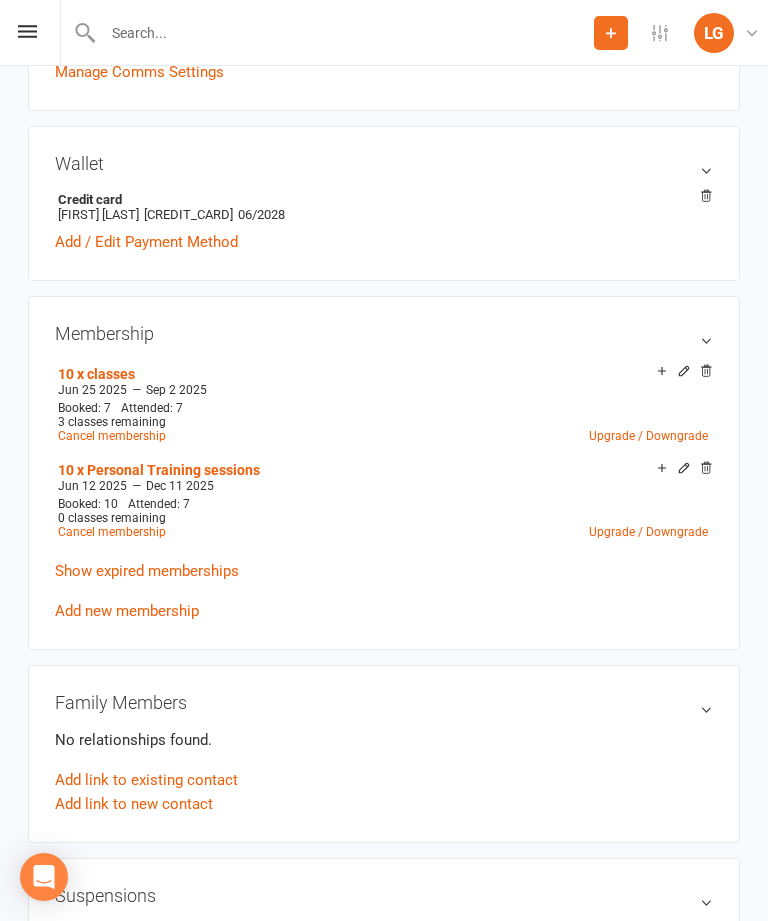 click at bounding box center (27, 31) 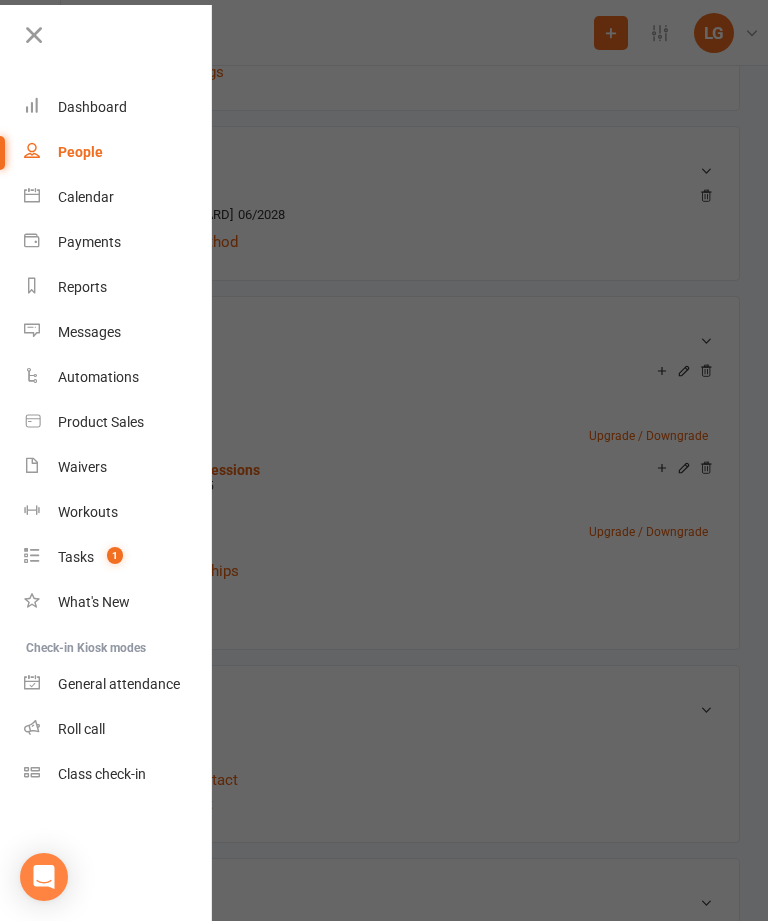 click on "Dashboard" at bounding box center [92, 107] 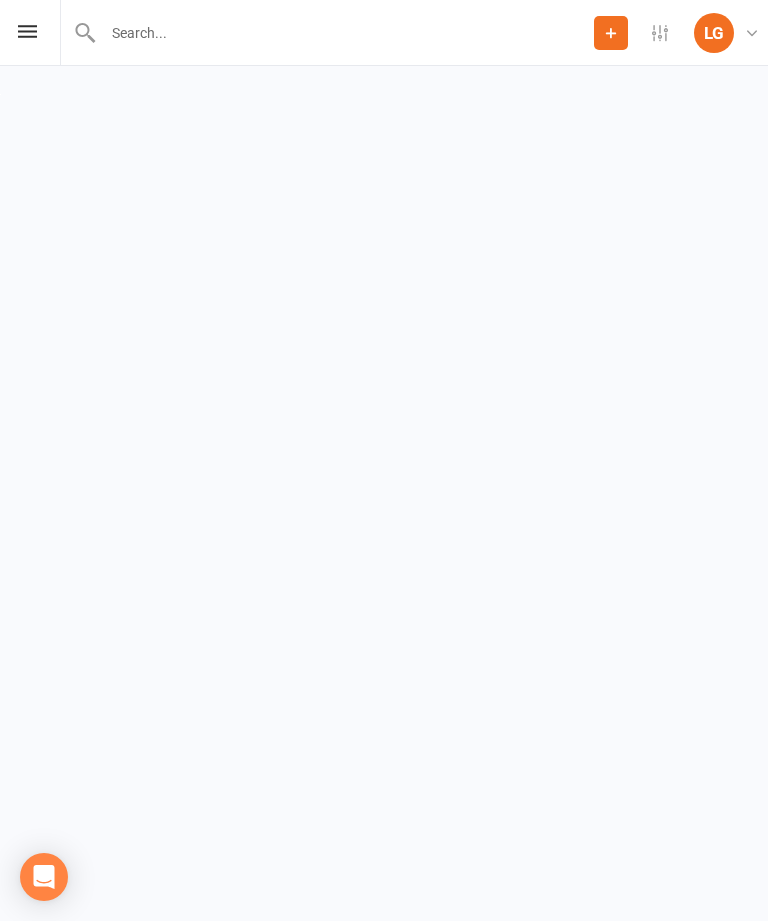 scroll, scrollTop: 0, scrollLeft: 0, axis: both 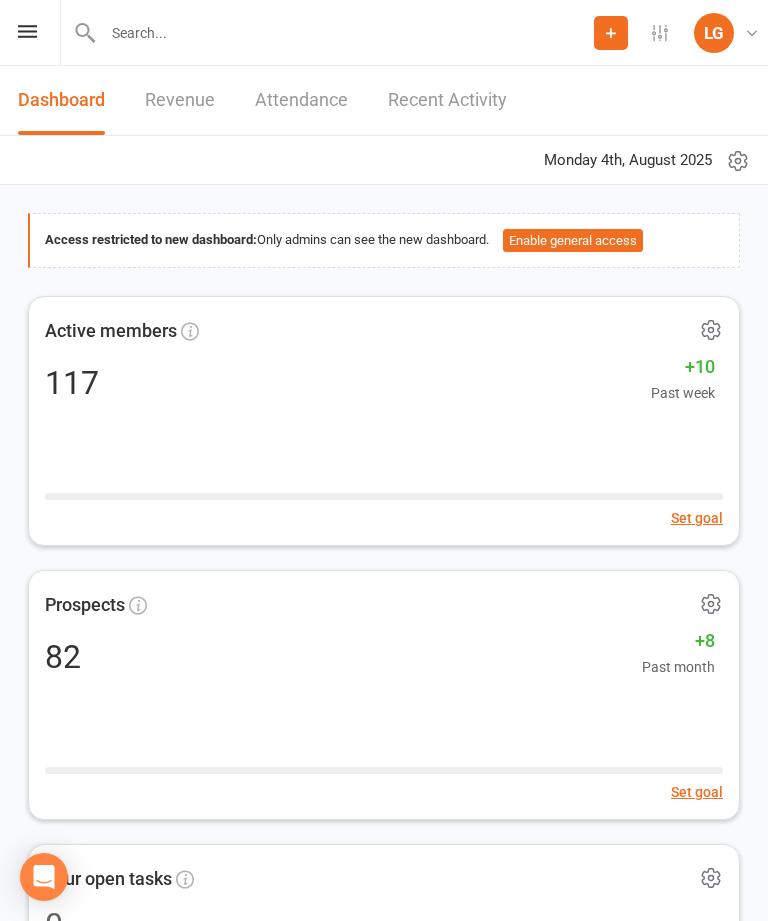 click on "Prospect
Member
Non-attending contact
Class / event
Appointment
Task
Membership plan
Bulk message
Add
Settings Membership Plans Event Templates Appointment Types Mobile App  Website Image Library Customize Contacts Bulk Imports Access Control Users Account Profile Clubworx API LG [FIRST] [LAST] Align Fitness Studio My profile My subscription Help Terms & conditions  Privacy policy  Sign out" at bounding box center (384, 33) 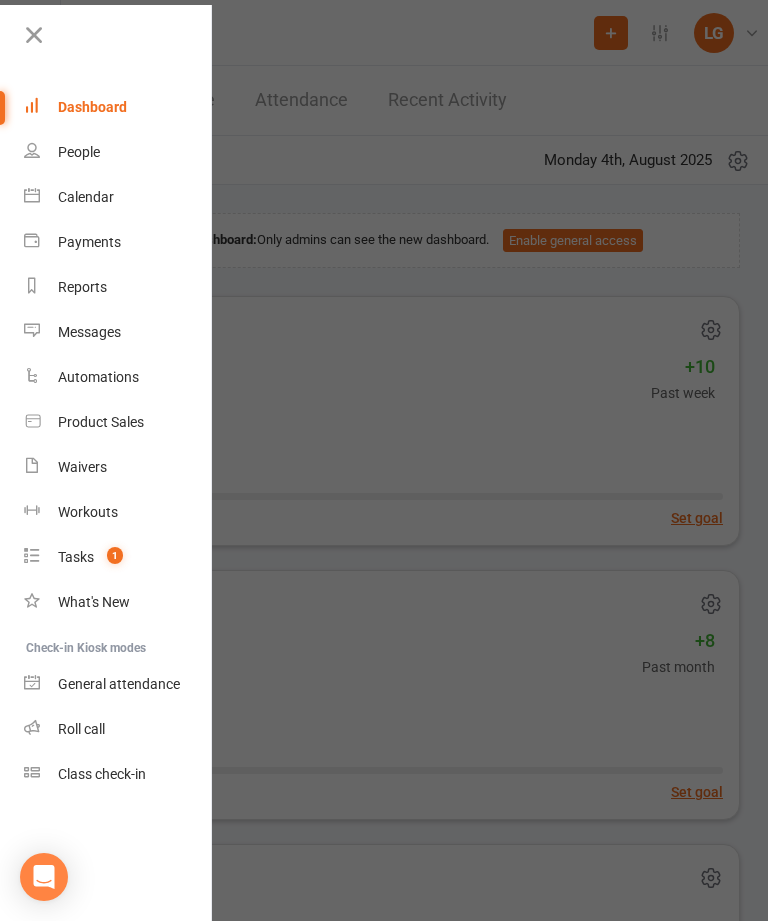 click on "Calendar" at bounding box center [118, 197] 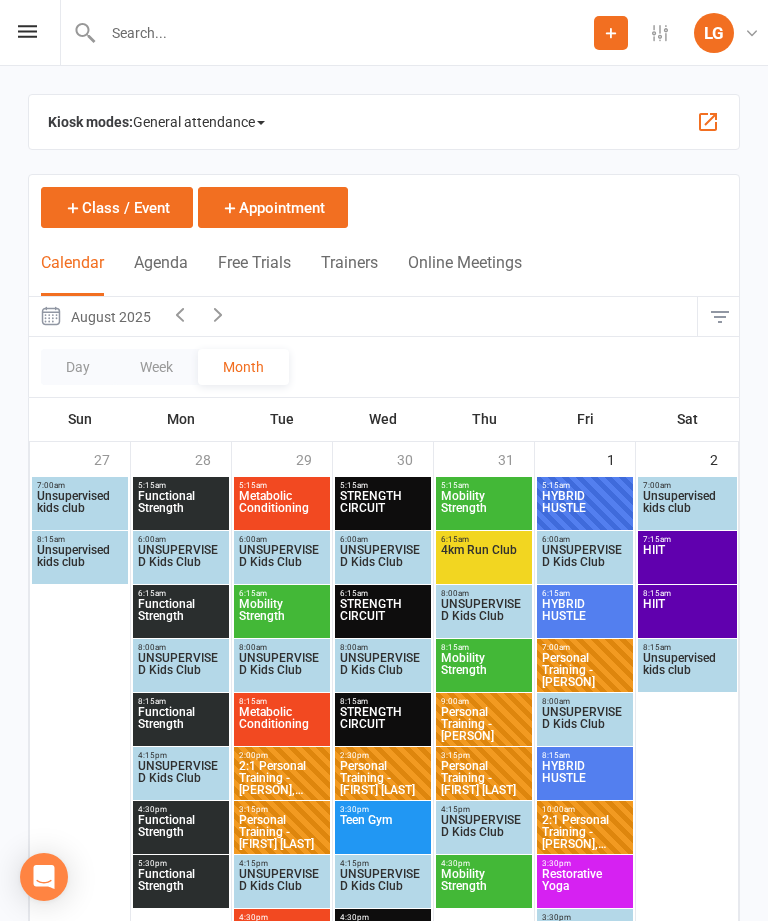 click at bounding box center (345, 33) 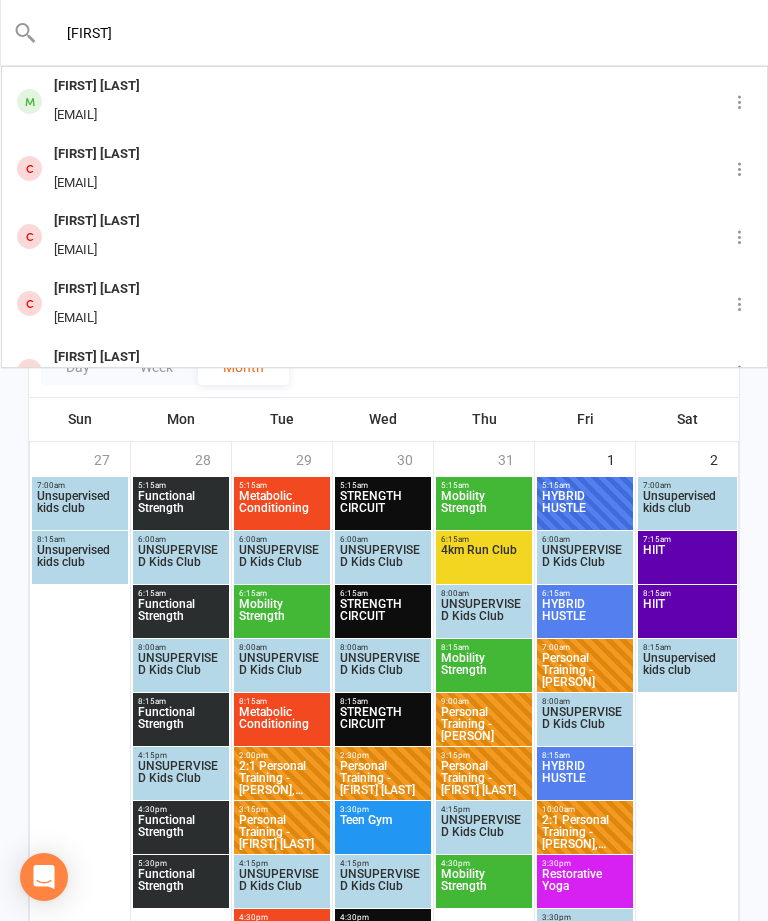 type on "[FIRST]" 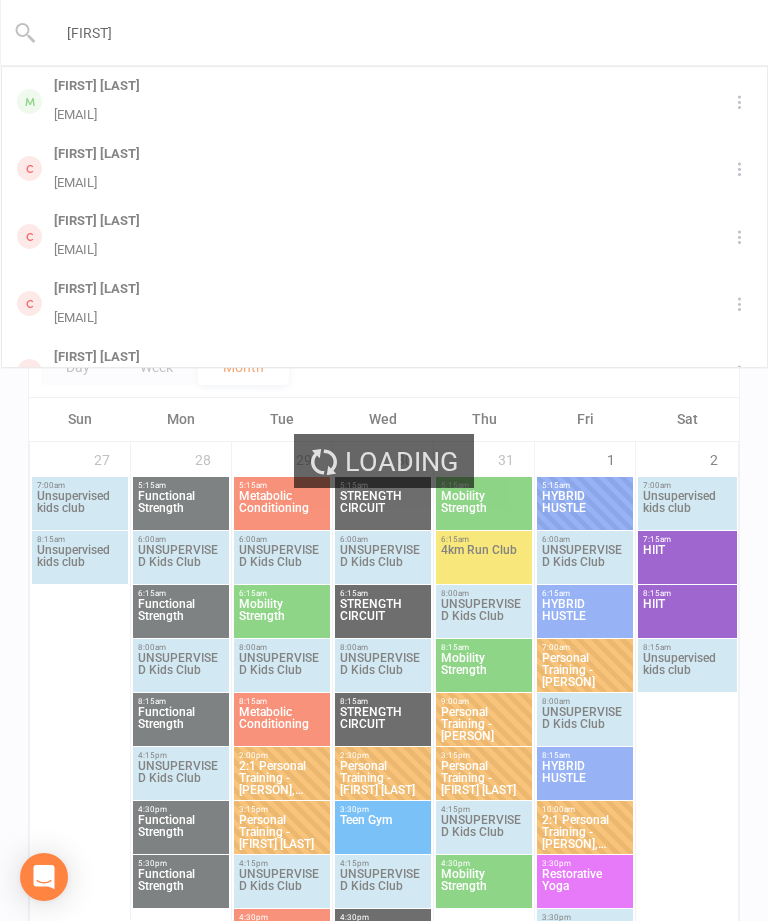 type 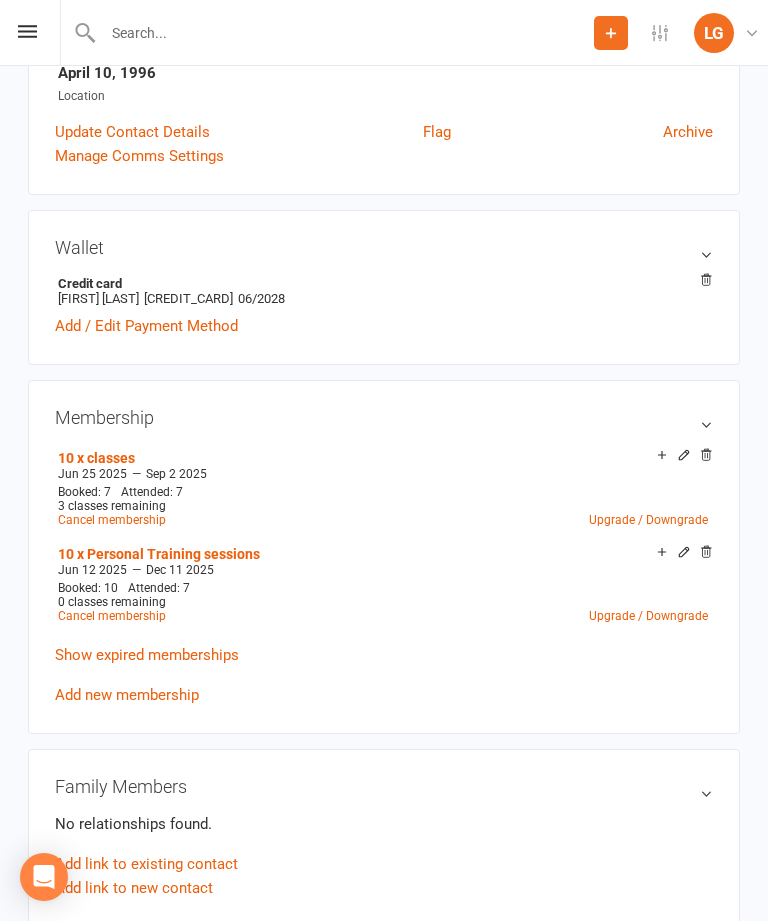 scroll, scrollTop: 493, scrollLeft: 0, axis: vertical 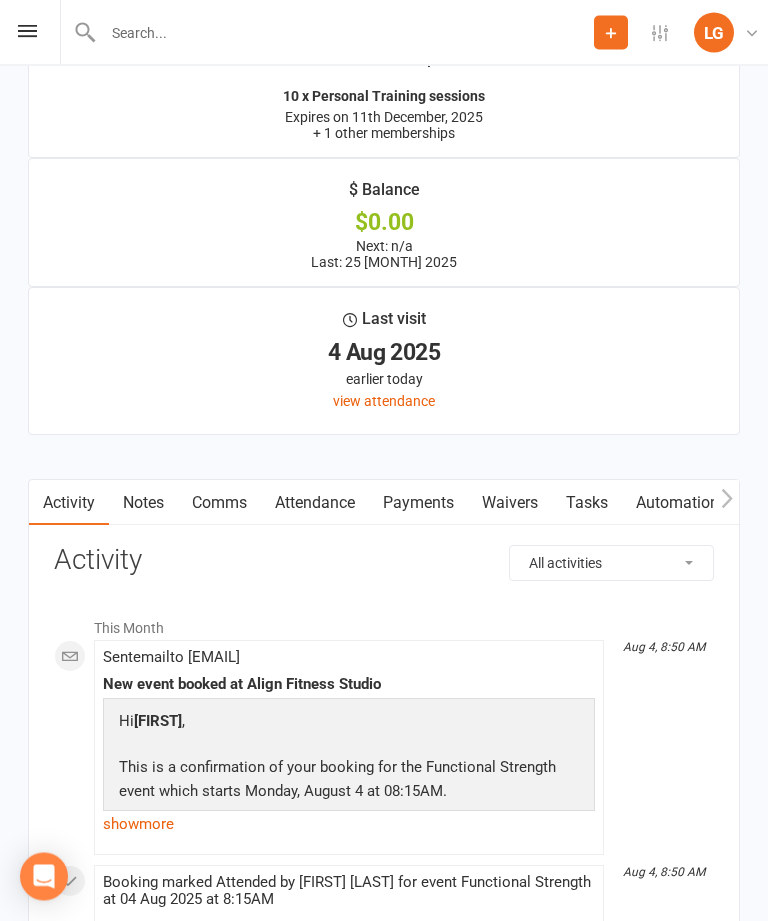 click 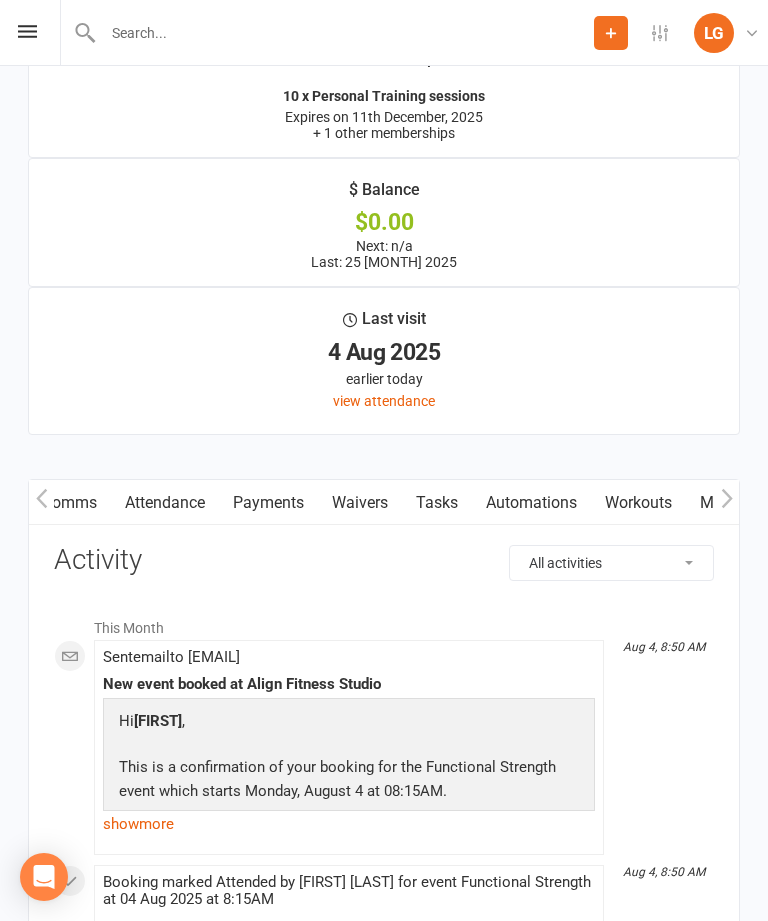 click 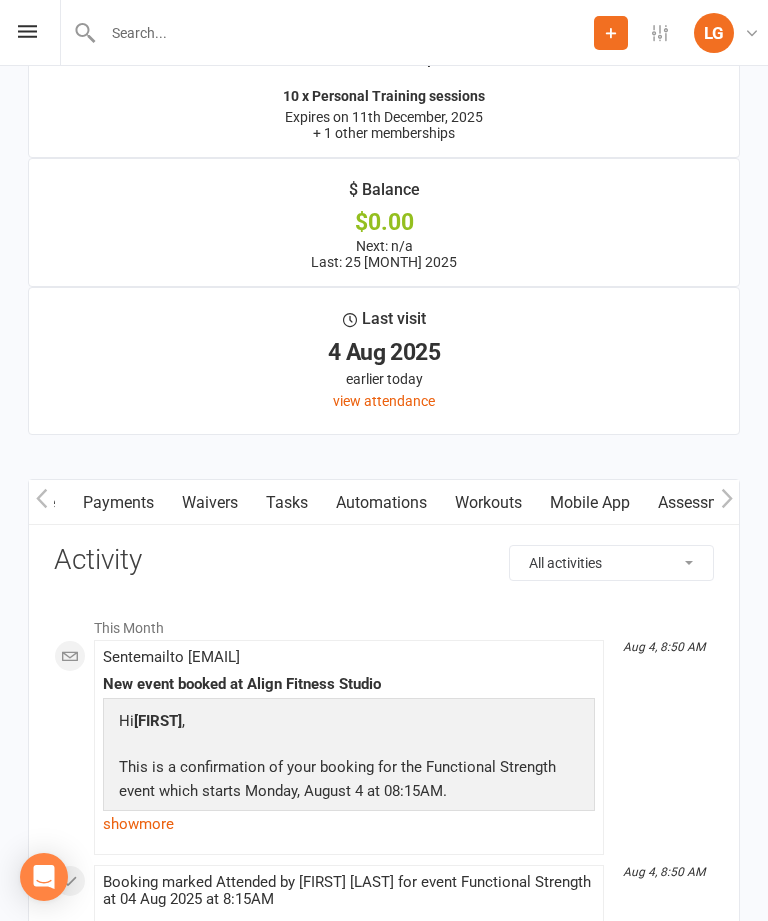 click 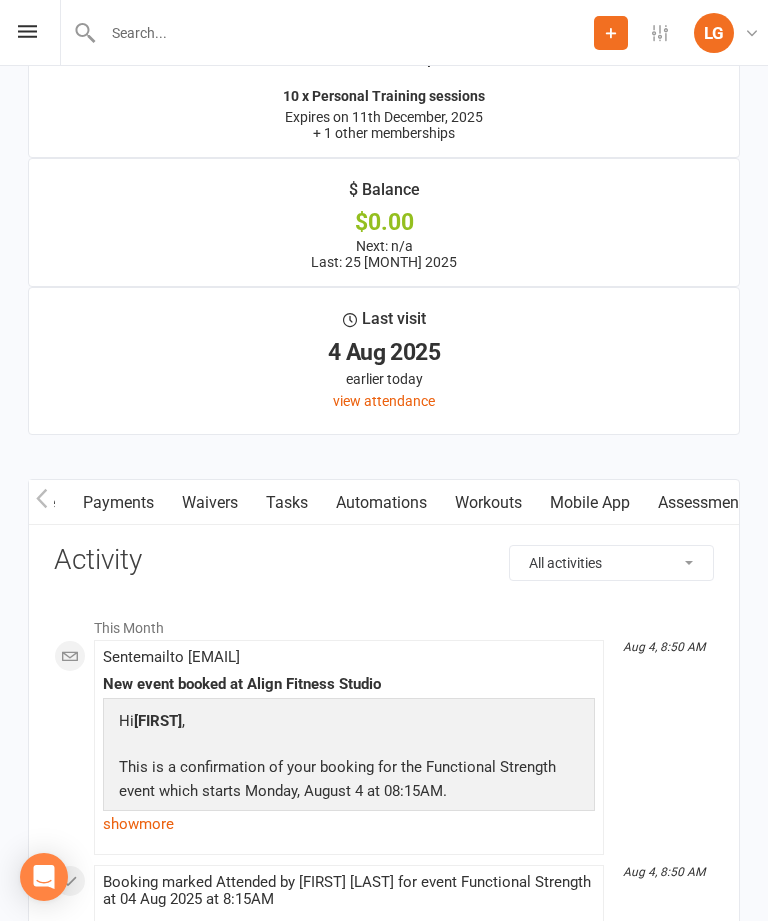 scroll, scrollTop: 0, scrollLeft: 466, axis: horizontal 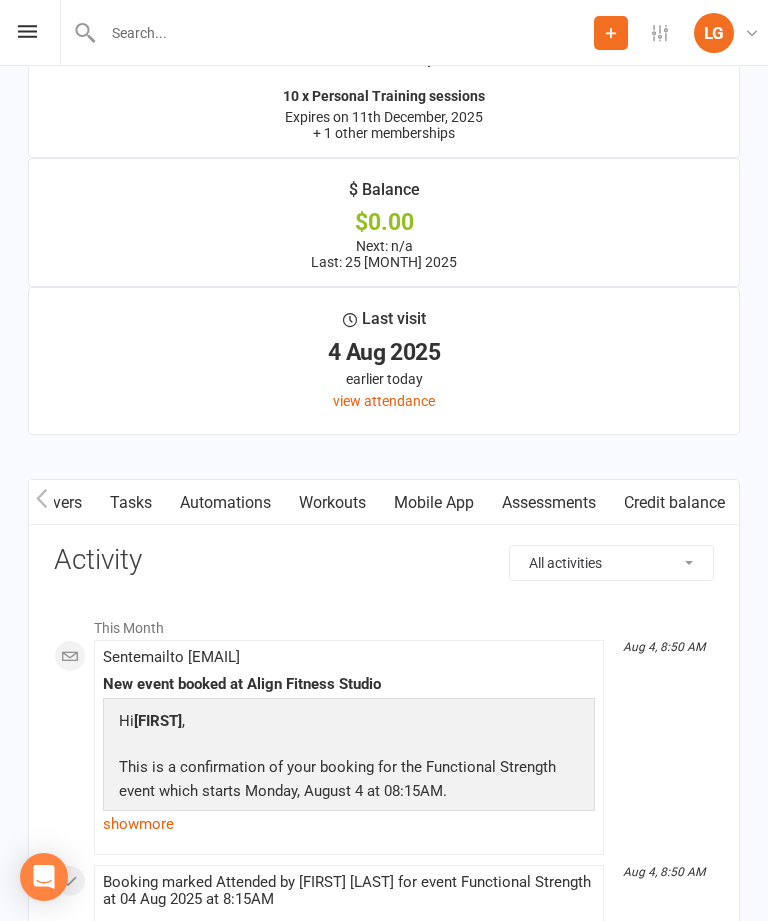 click on "Mobile App" at bounding box center [434, 503] 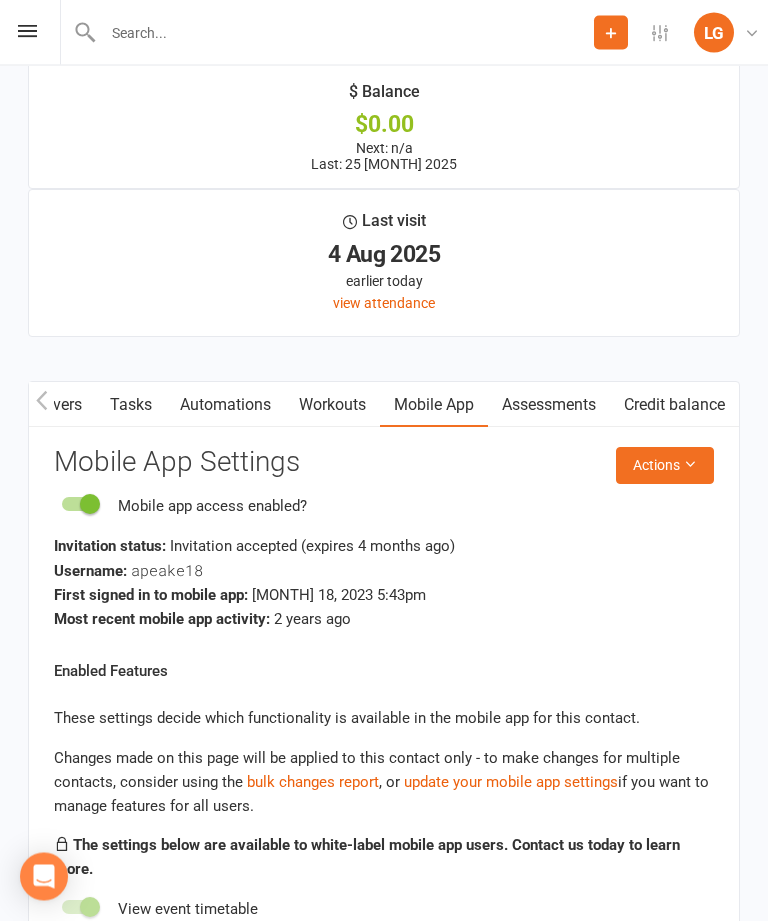 scroll, scrollTop: 2610, scrollLeft: 0, axis: vertical 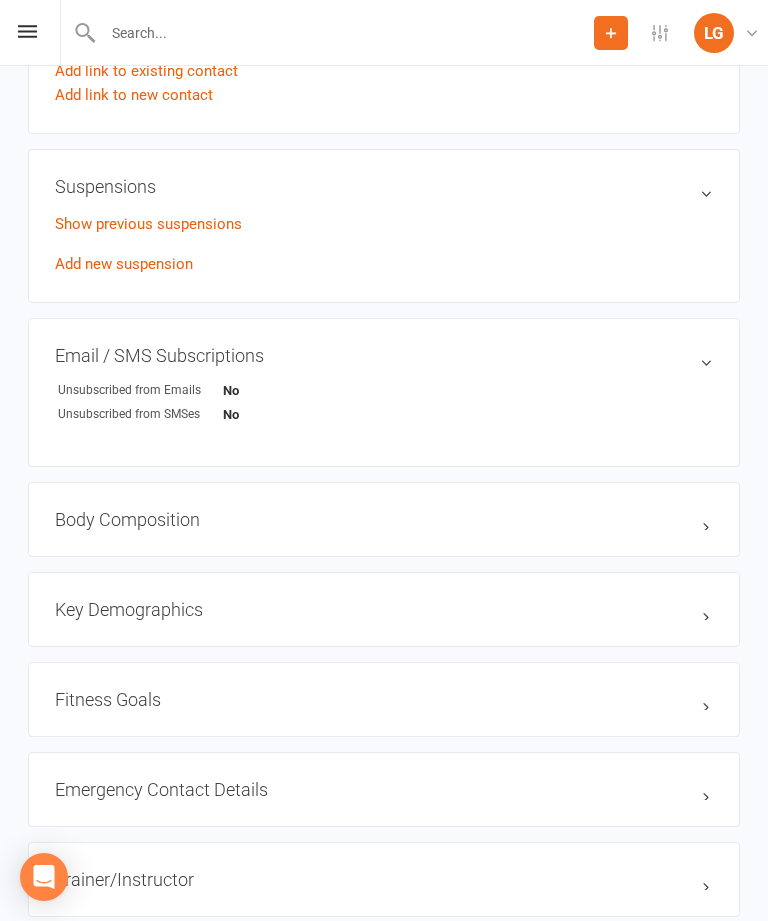 click at bounding box center (27, 31) 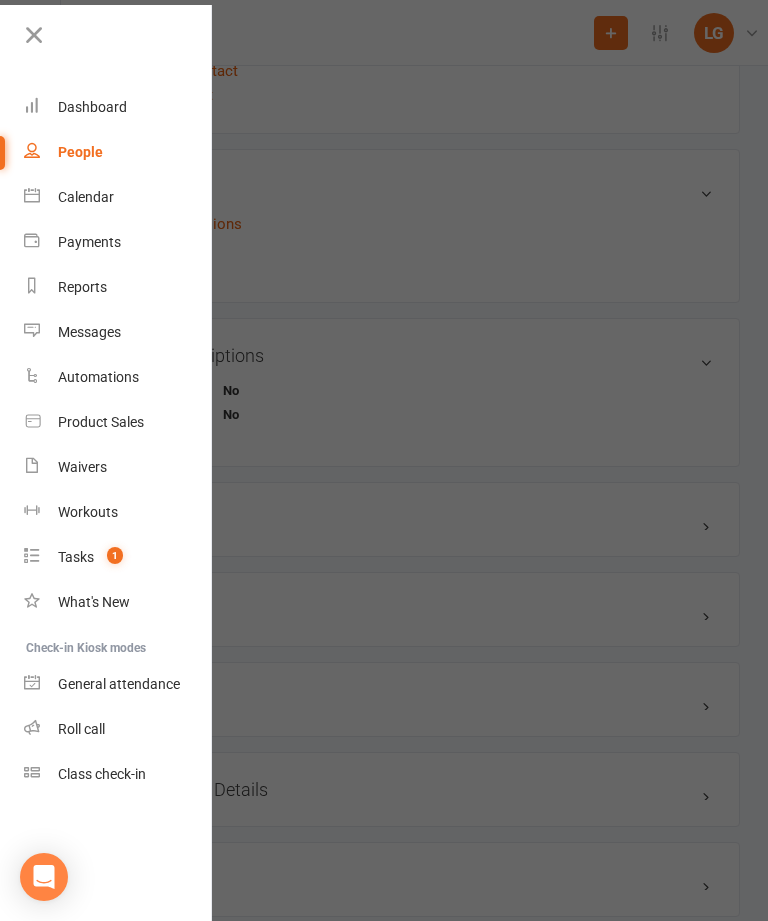 click on "Dashboard" at bounding box center [92, 107] 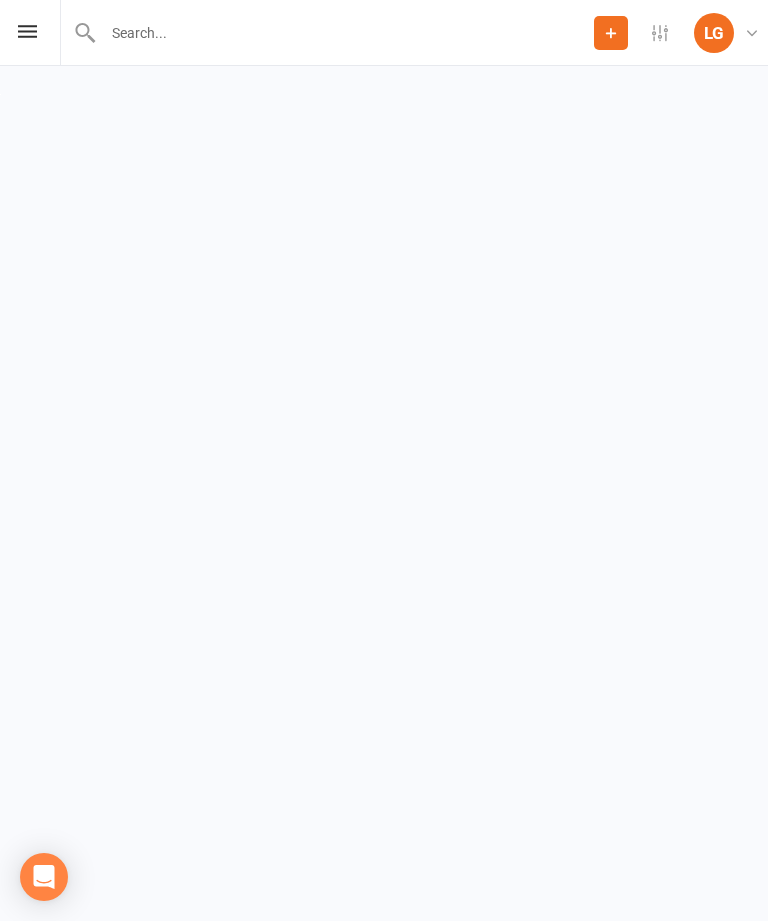 scroll, scrollTop: 0, scrollLeft: 0, axis: both 